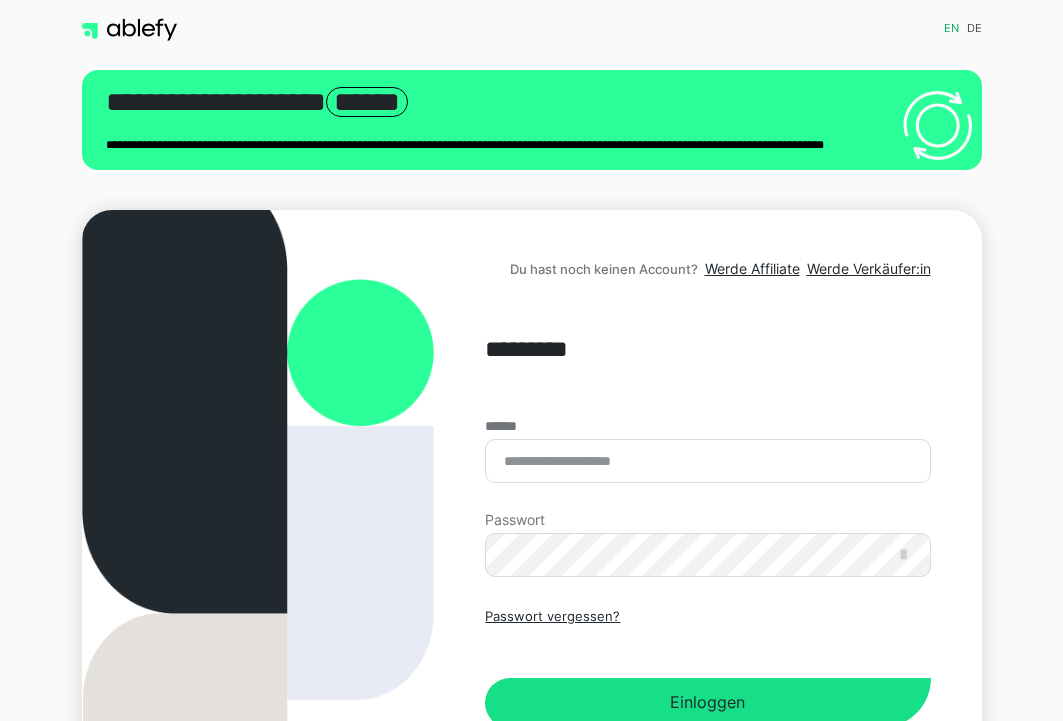 scroll, scrollTop: 0, scrollLeft: 0, axis: both 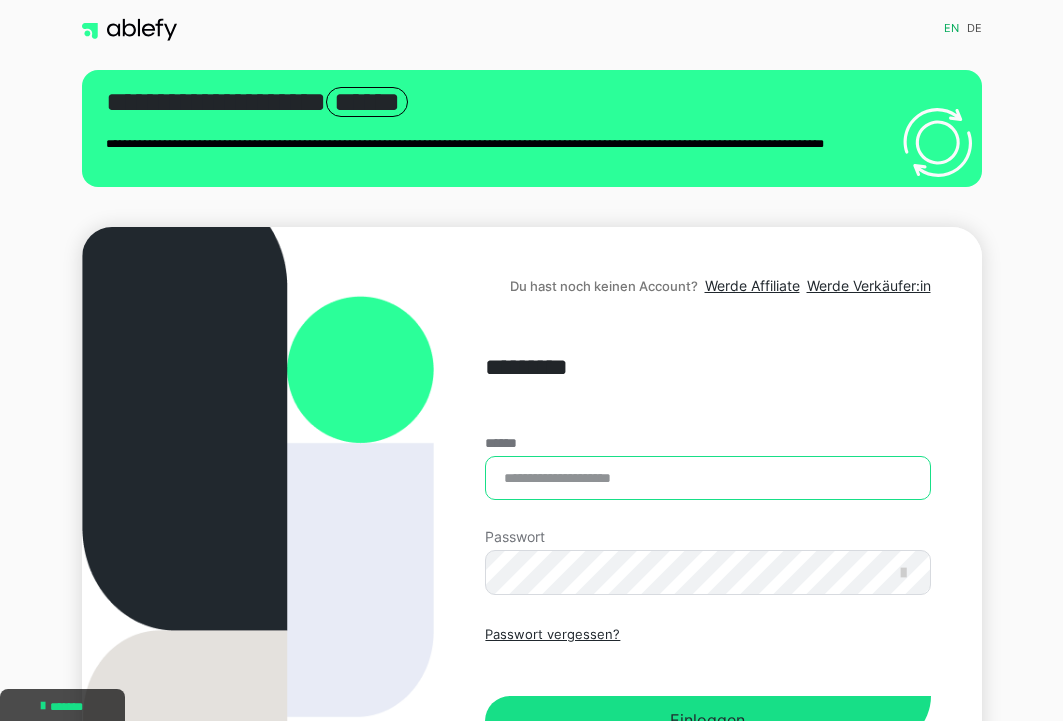 type on "**********" 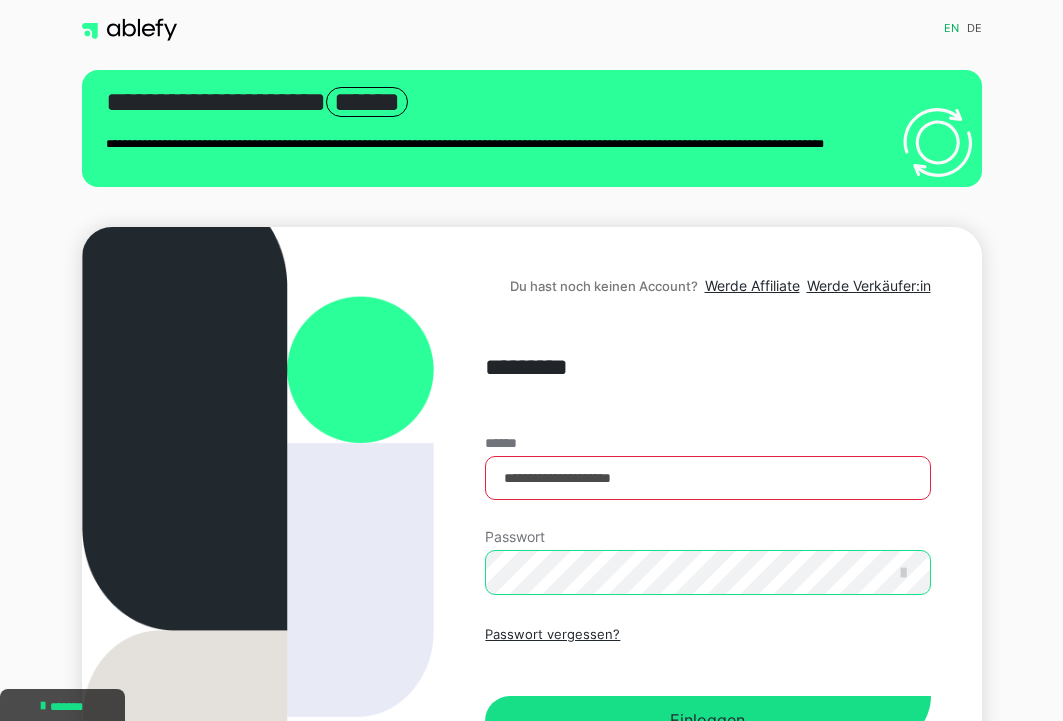 click on "Einloggen" at bounding box center (707, 721) 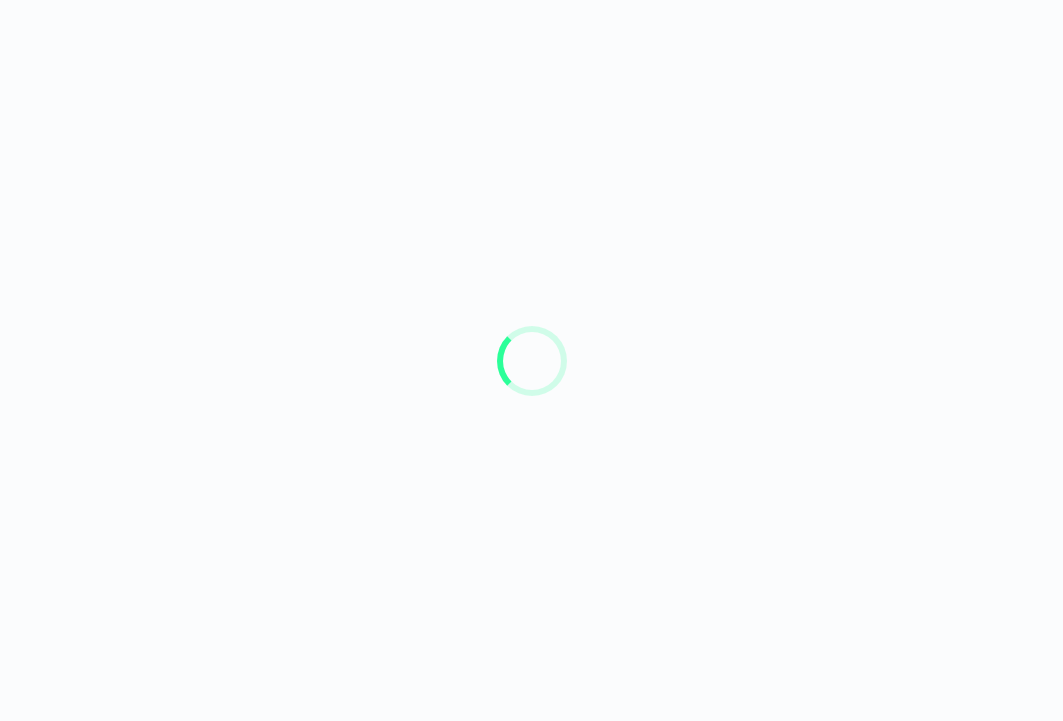 scroll, scrollTop: 0, scrollLeft: 0, axis: both 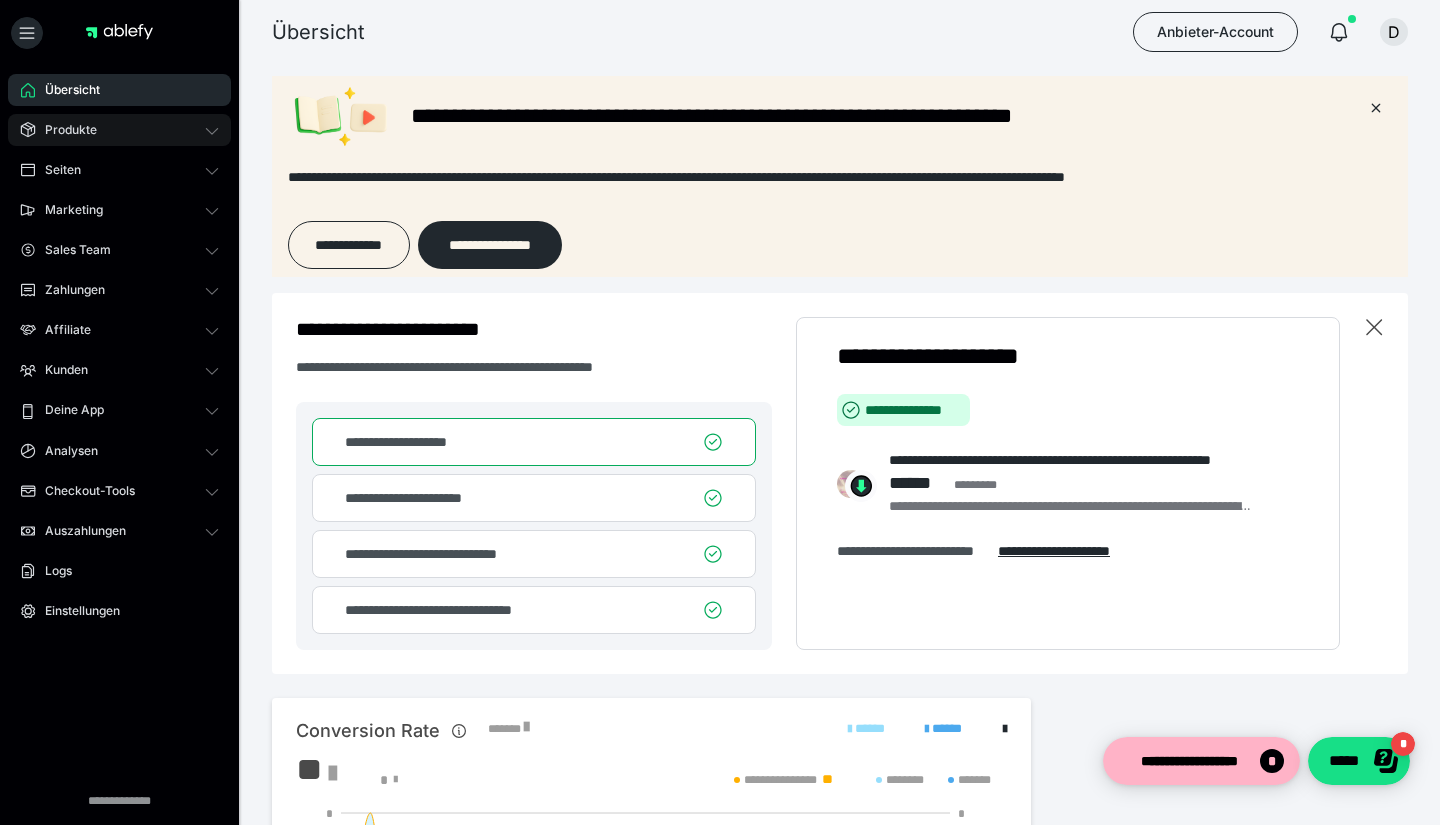click on "Produkte" at bounding box center [119, 130] 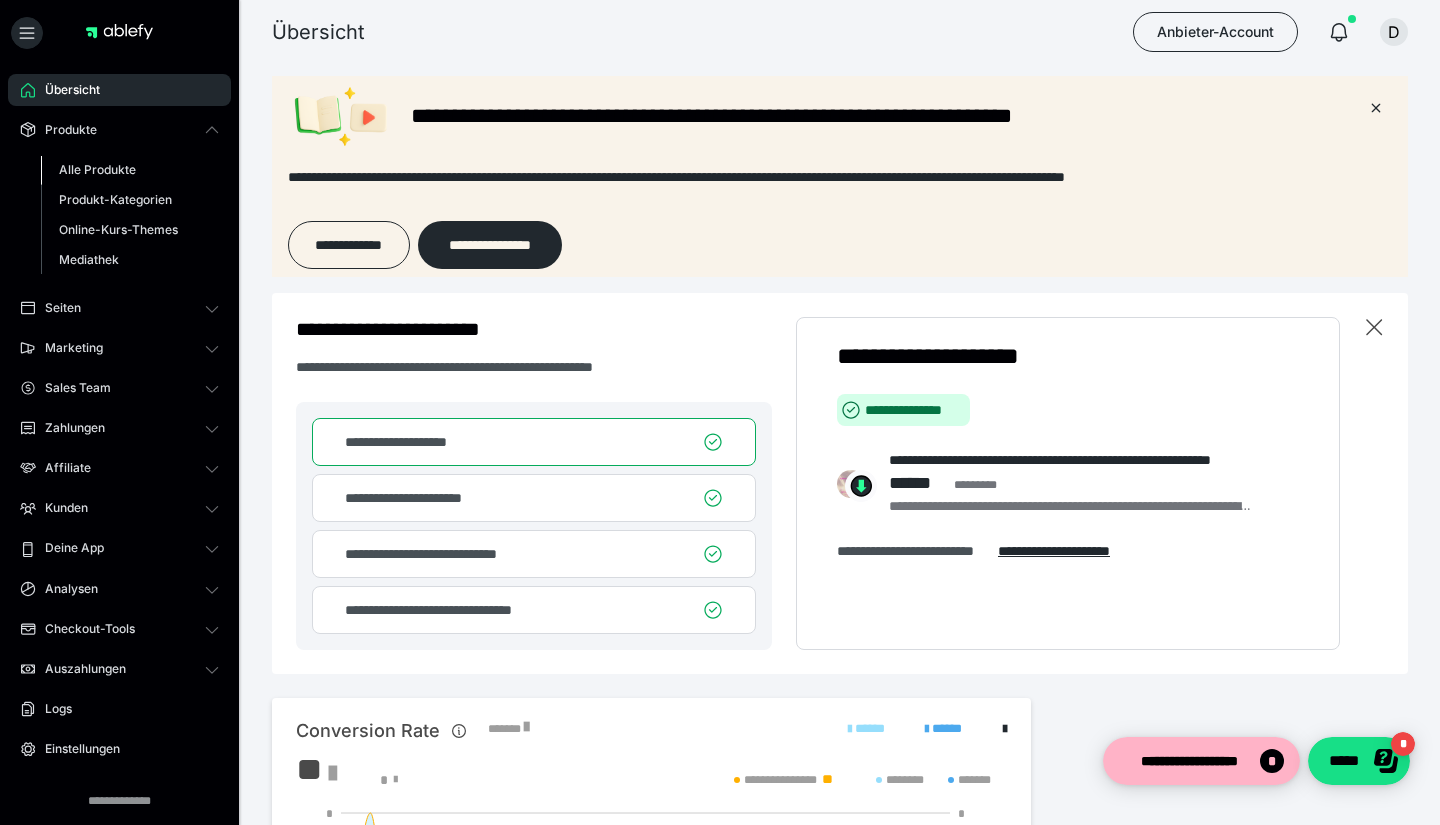 click on "Alle Produkte" at bounding box center [97, 169] 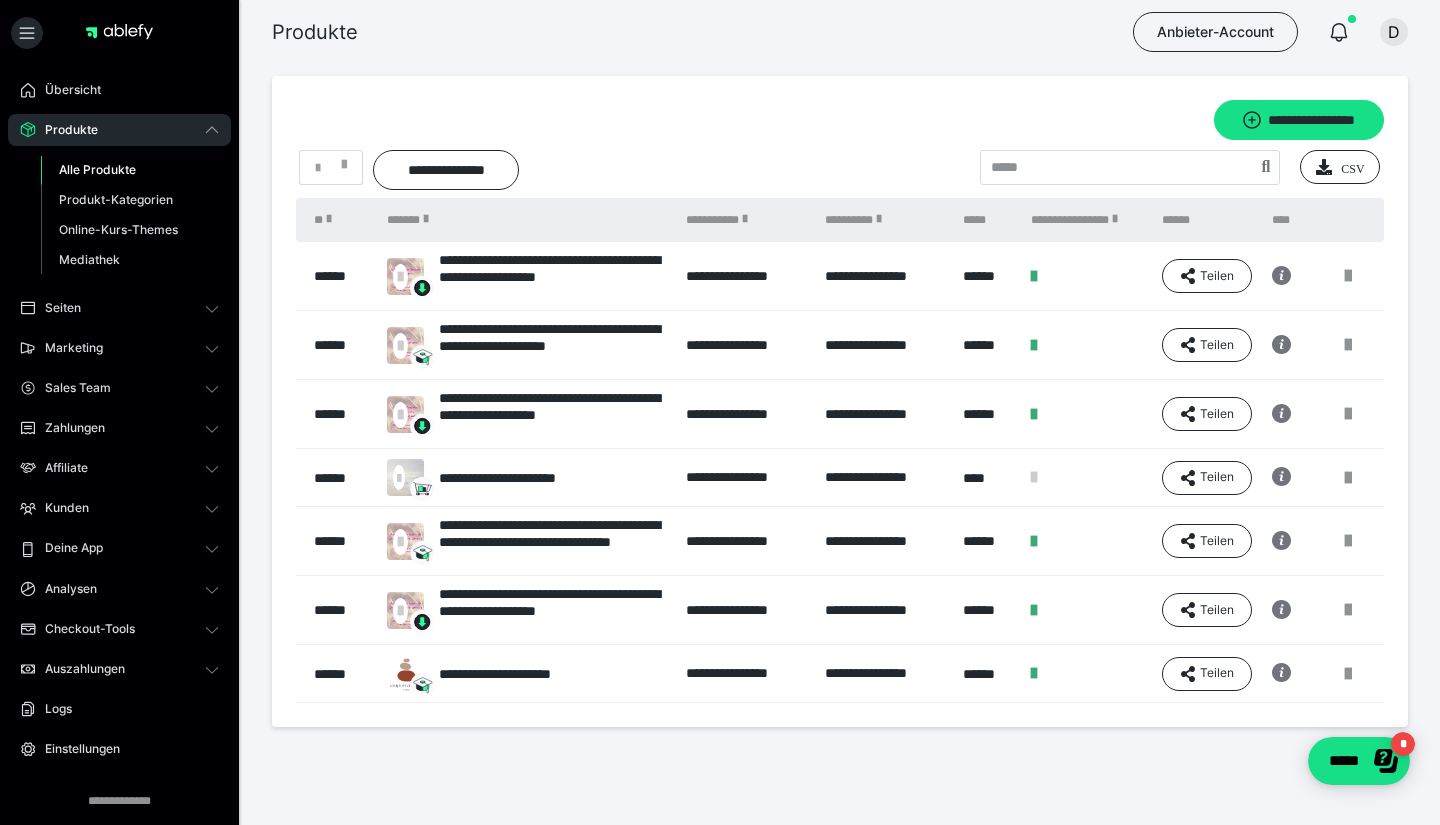 scroll, scrollTop: 0, scrollLeft: 0, axis: both 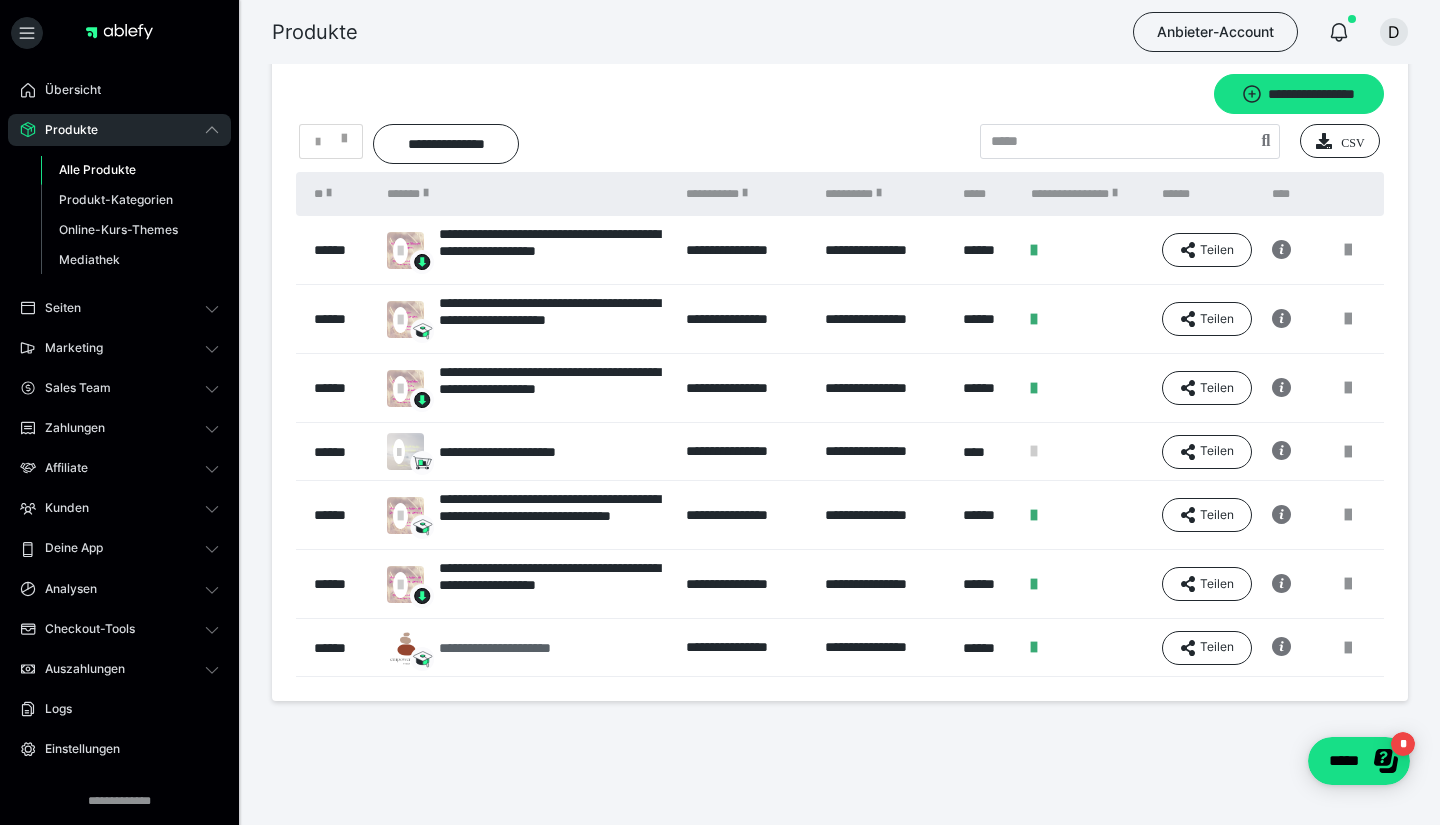 click on "**********" at bounding box center (526, 648) 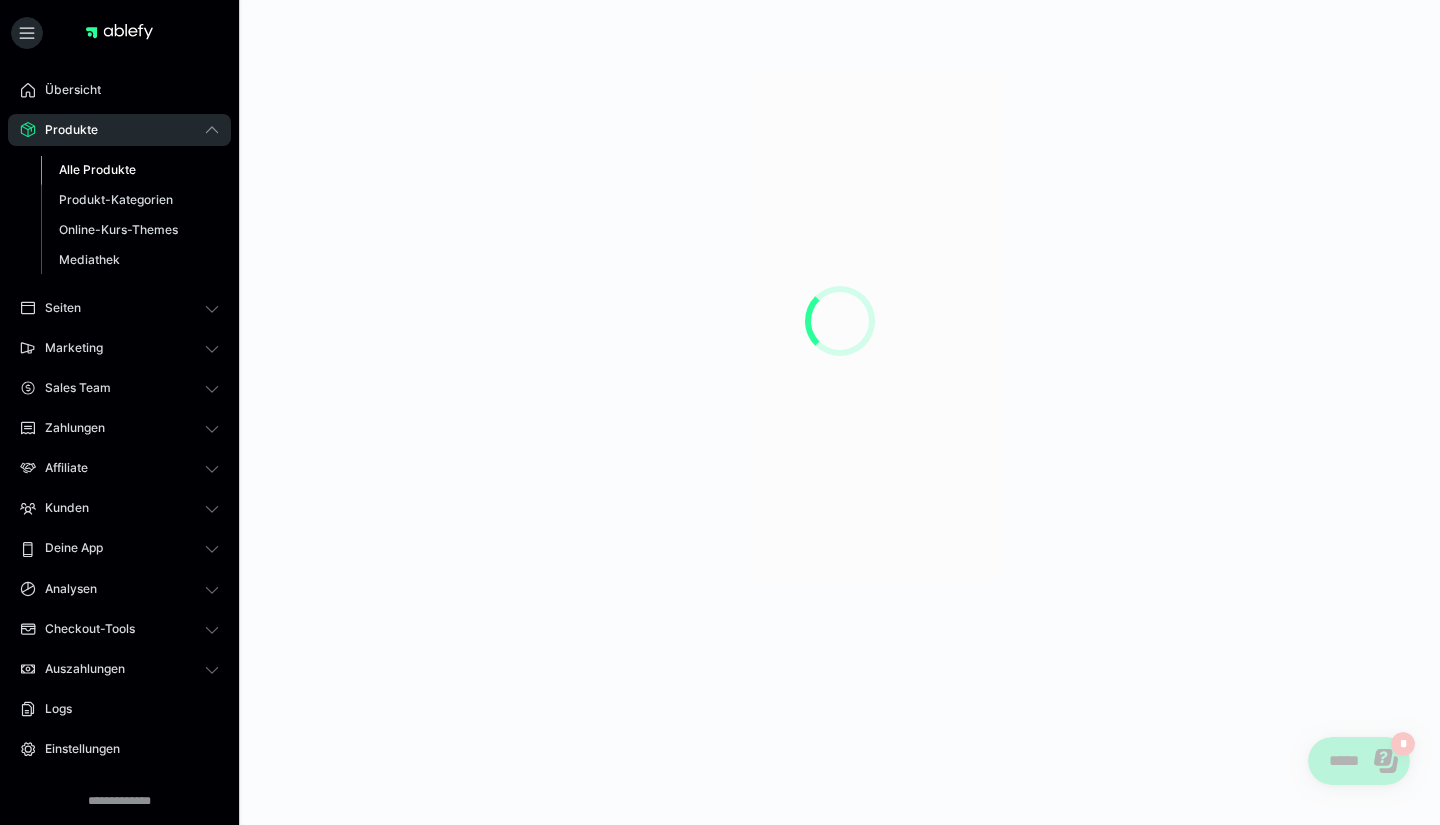 scroll, scrollTop: 0, scrollLeft: 0, axis: both 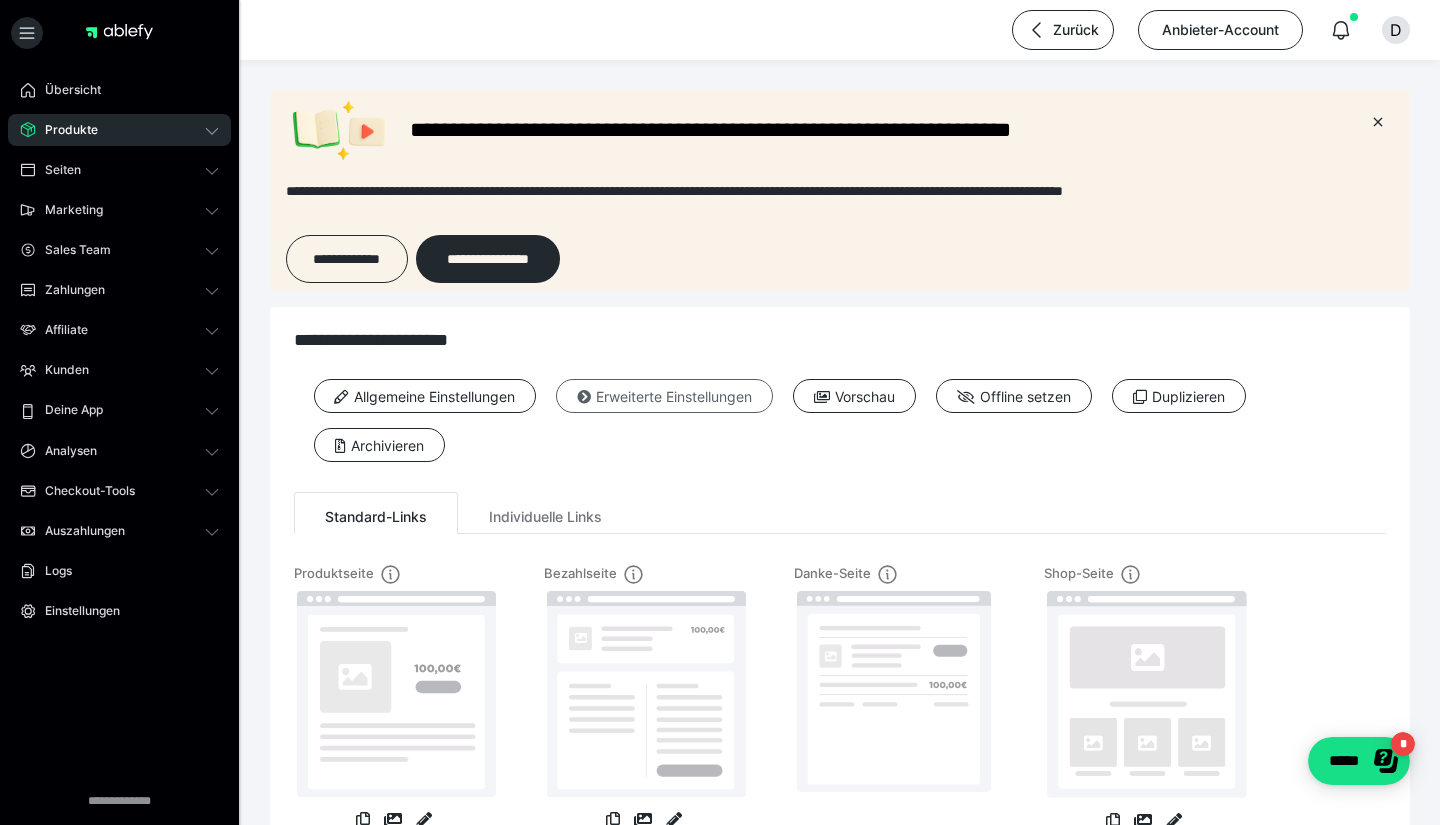click on "Erweiterte Einstellungen" at bounding box center [664, 396] 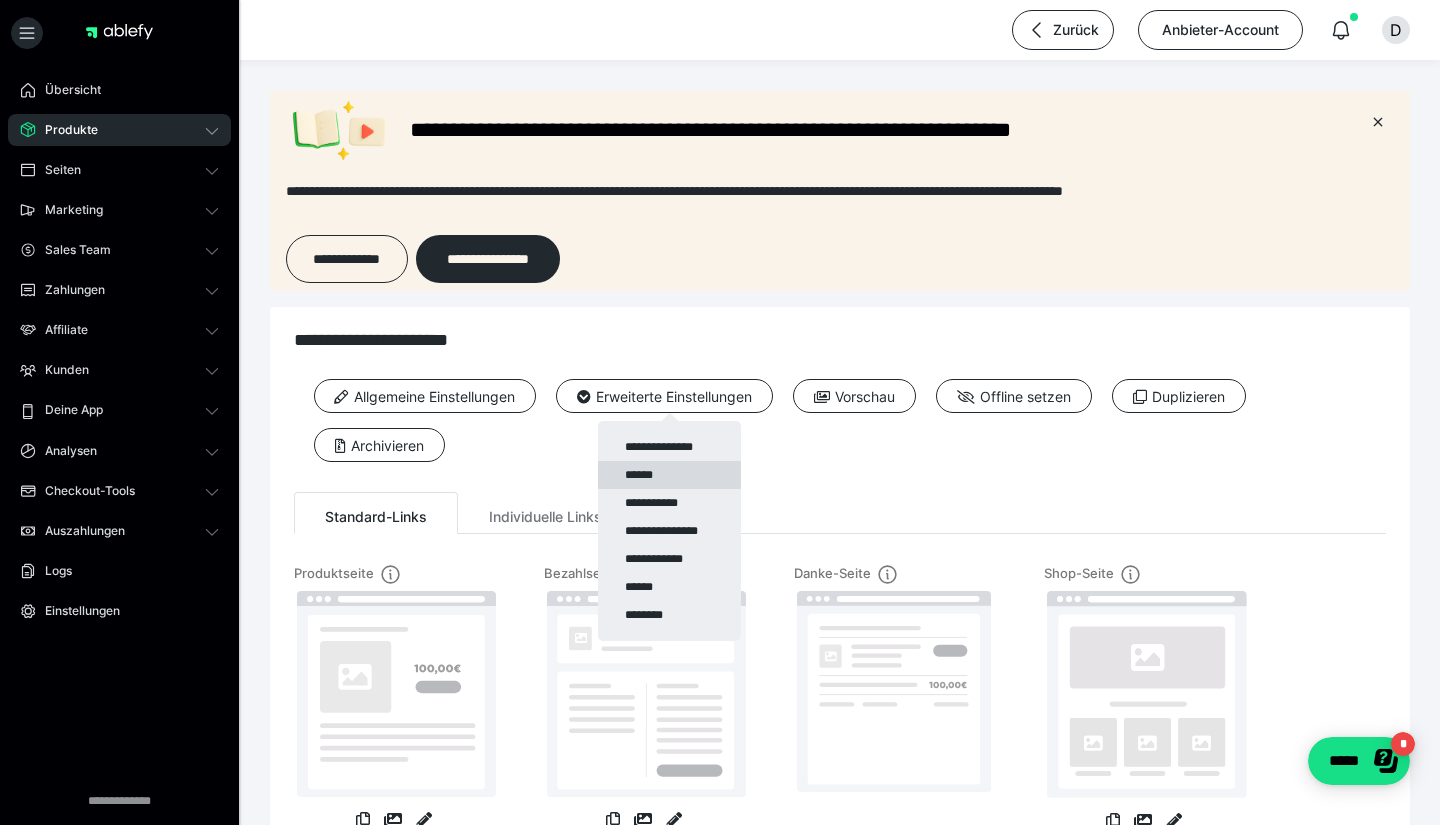 click on "******" at bounding box center (669, 475) 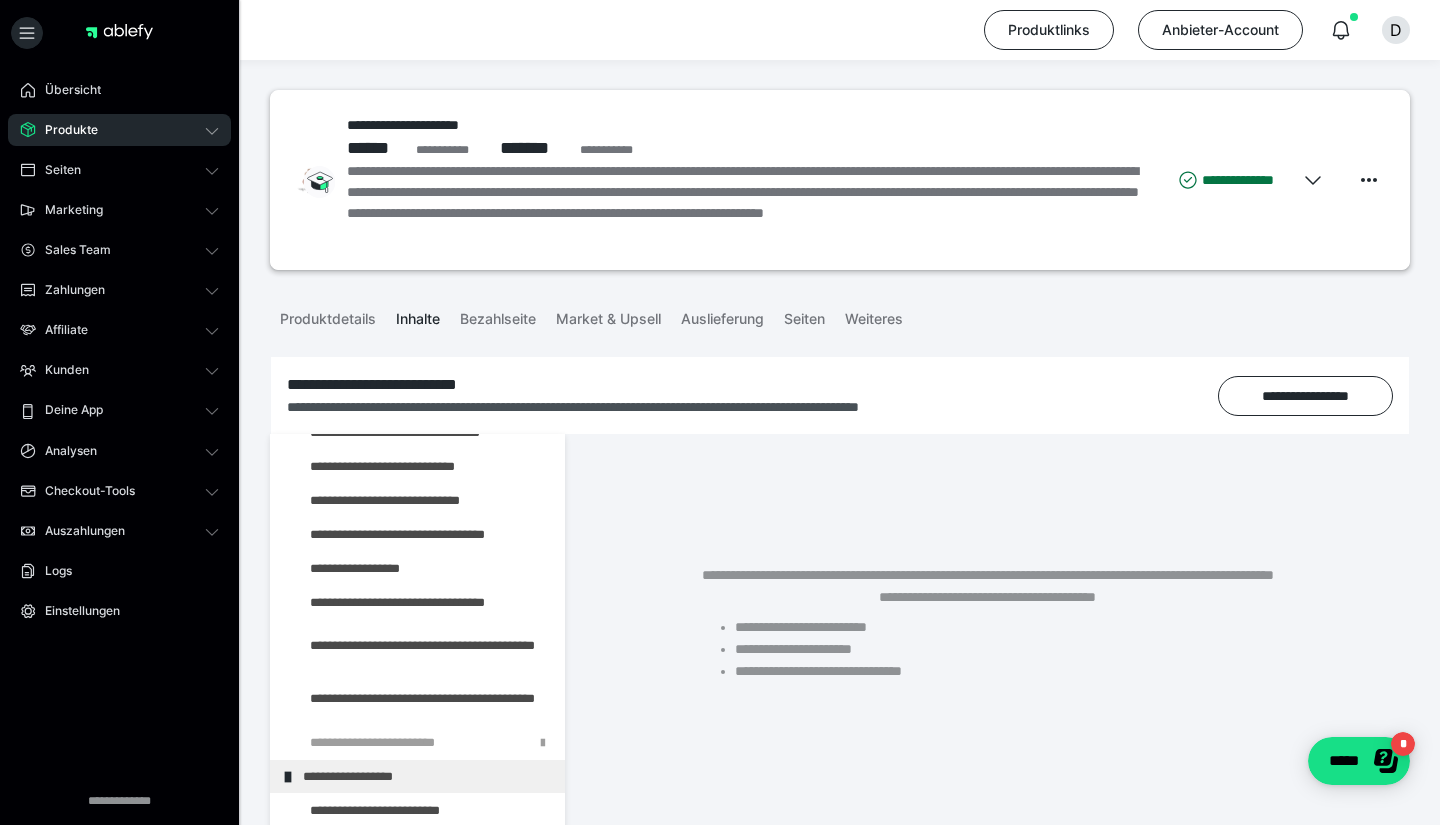 scroll, scrollTop: 460, scrollLeft: 0, axis: vertical 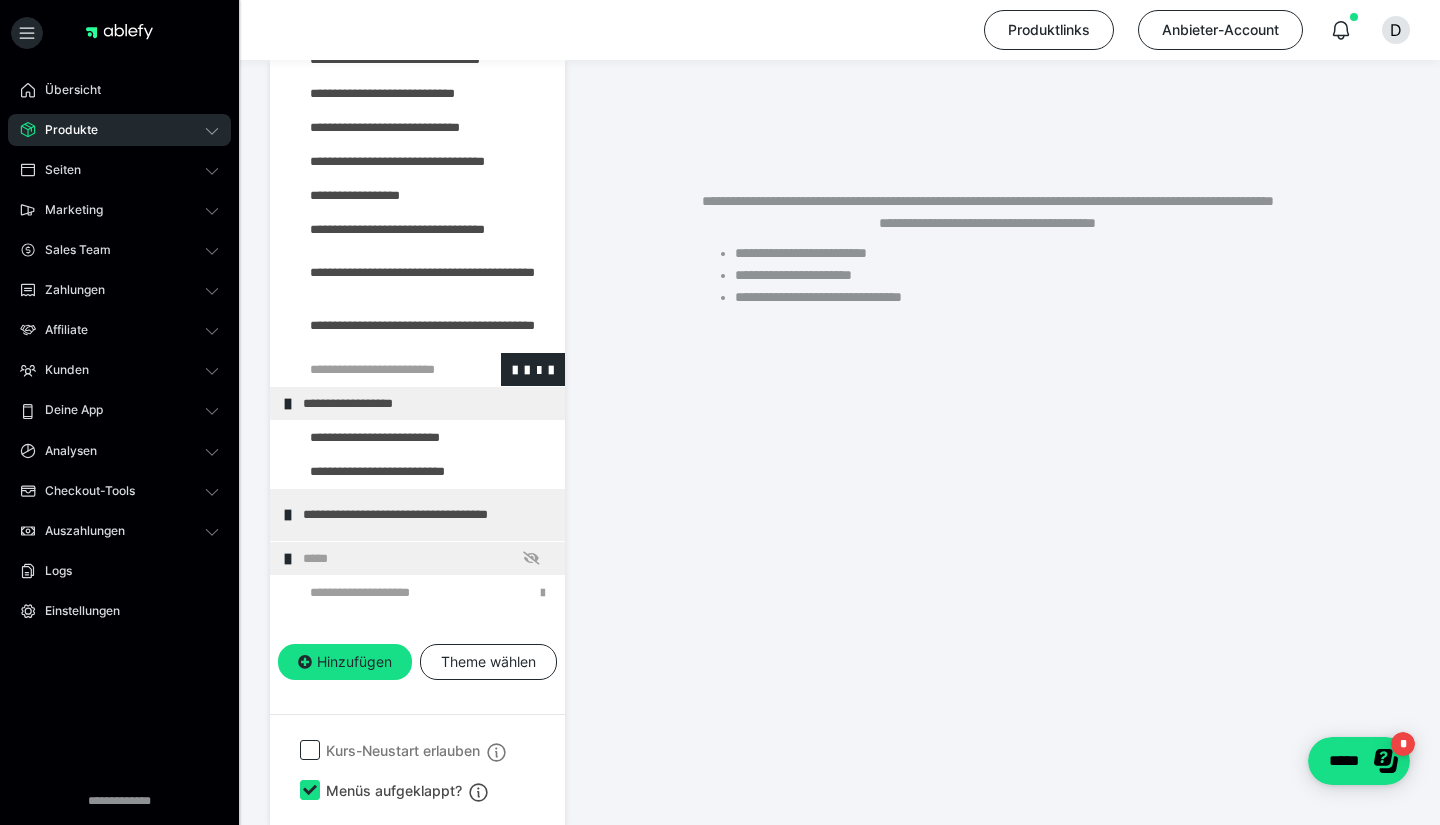 click at bounding box center (375, 369) 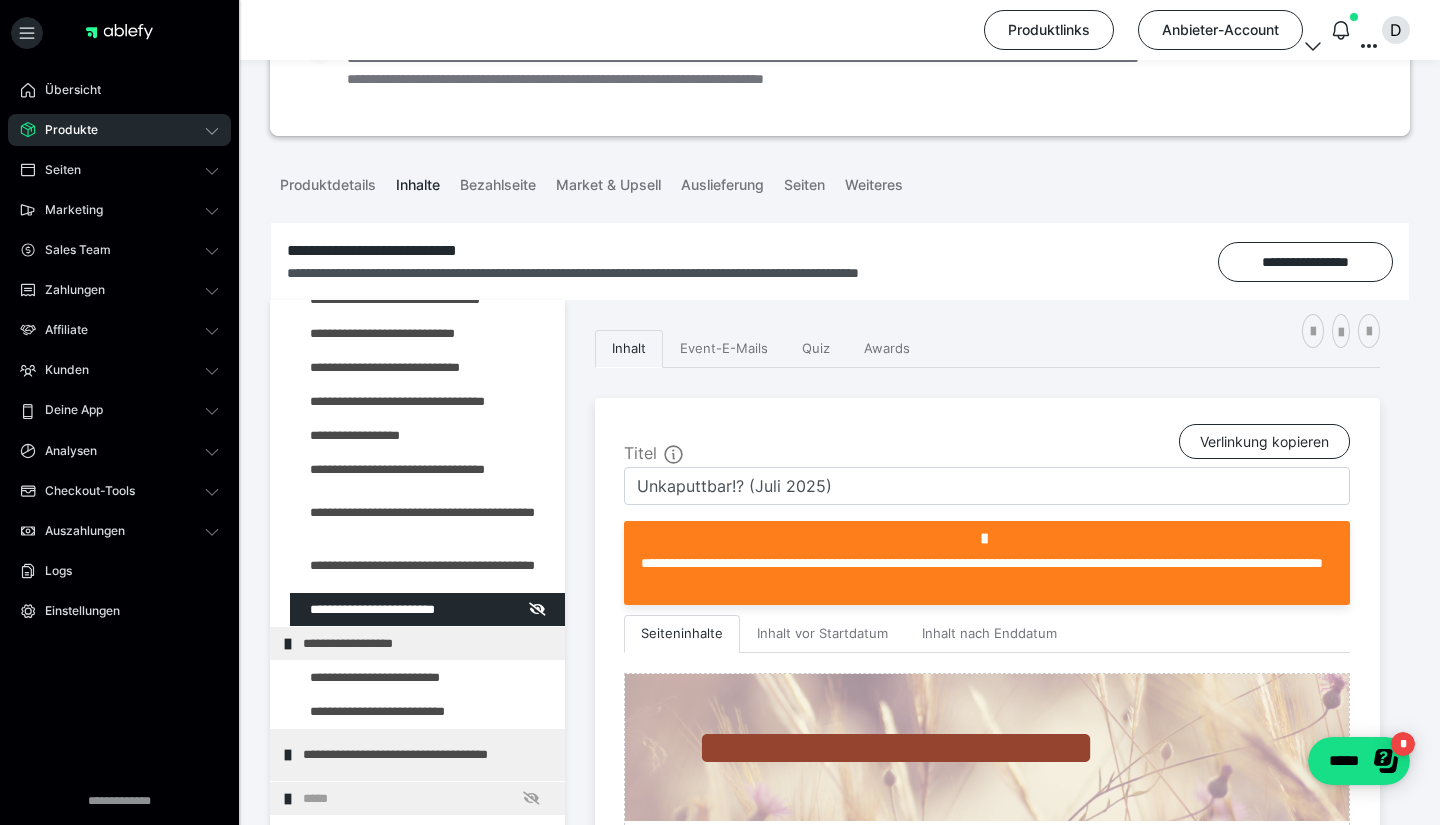 scroll, scrollTop: 66, scrollLeft: 0, axis: vertical 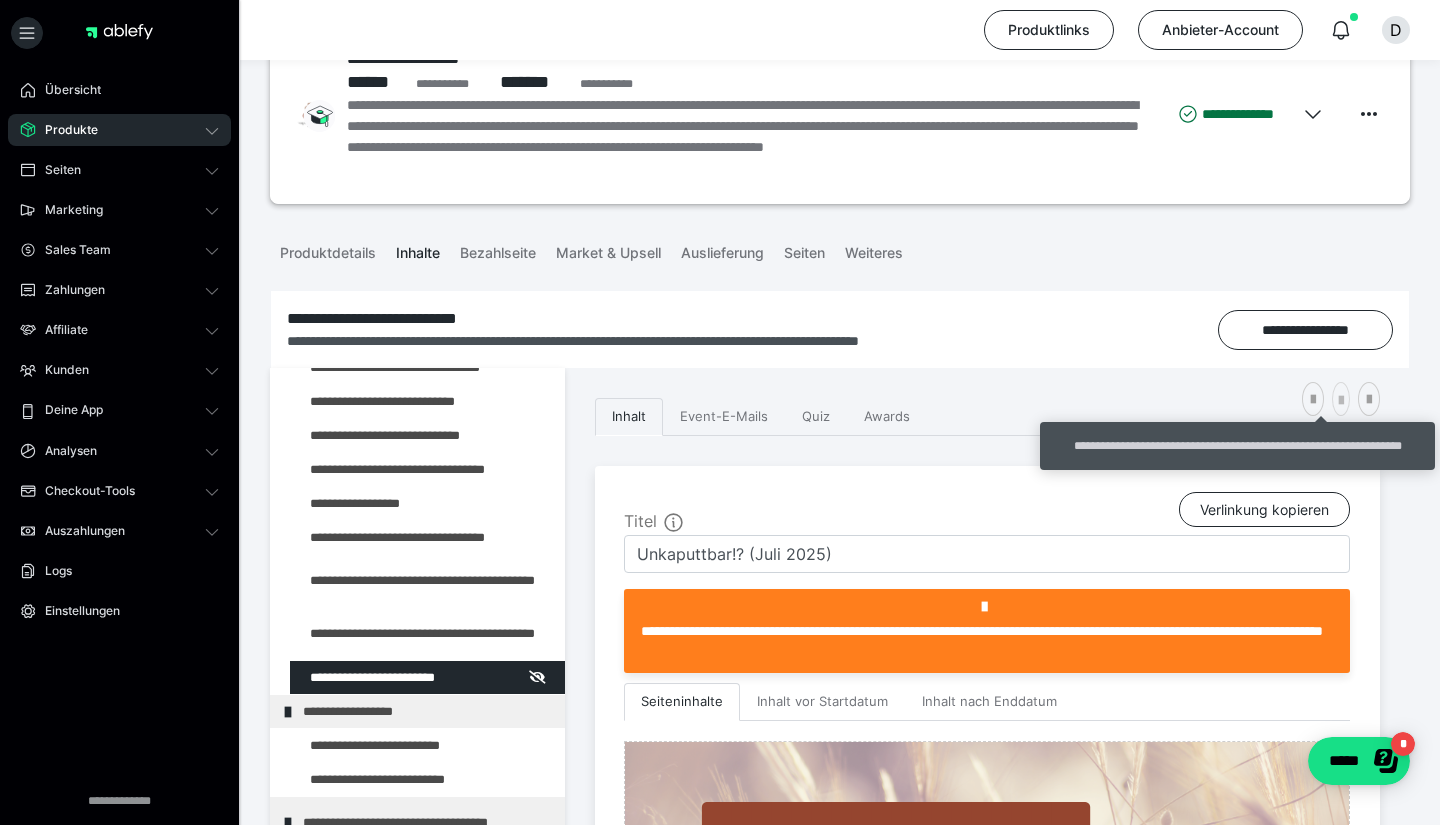 click at bounding box center [1341, 401] 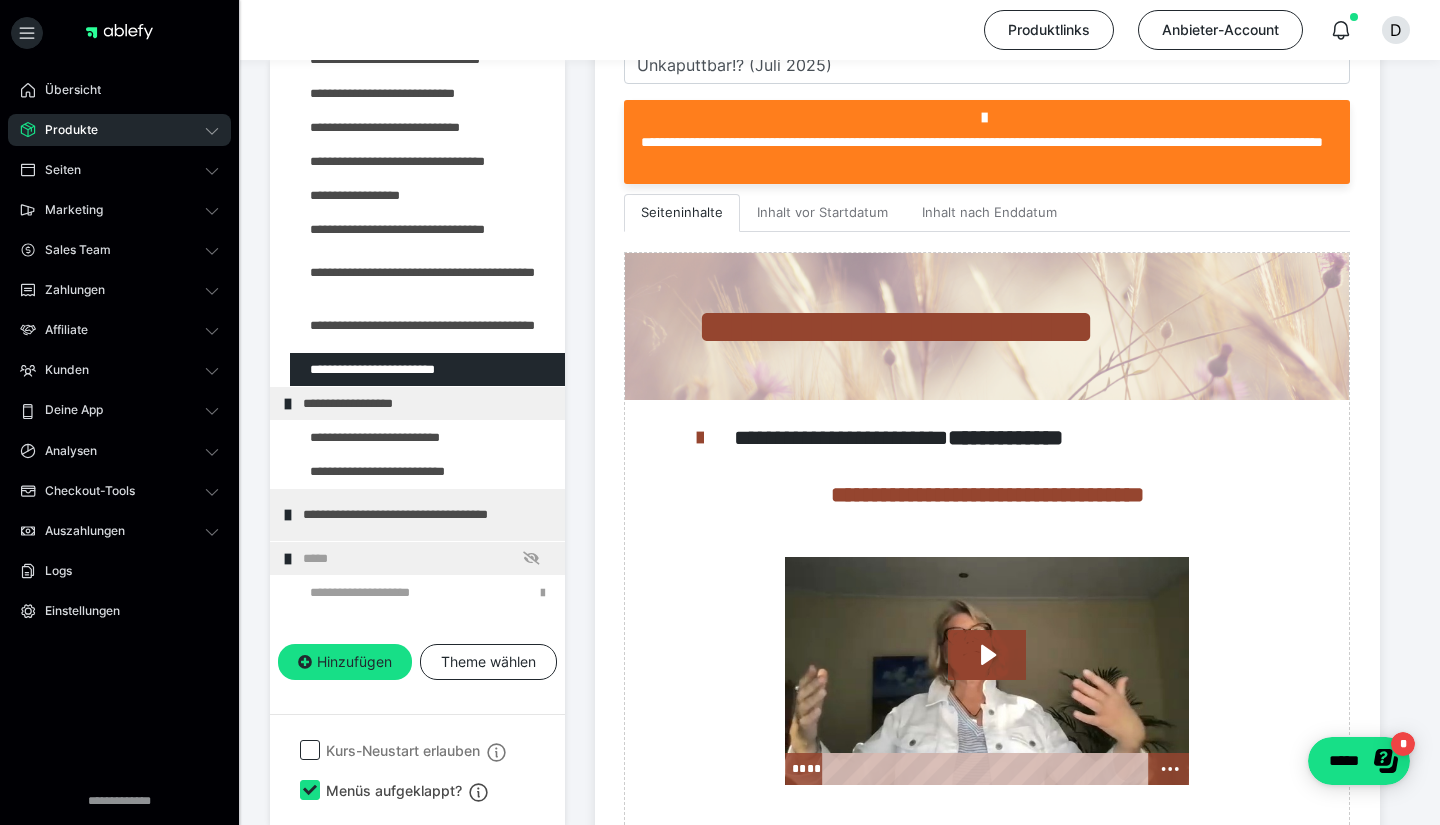 scroll, scrollTop: 610, scrollLeft: 0, axis: vertical 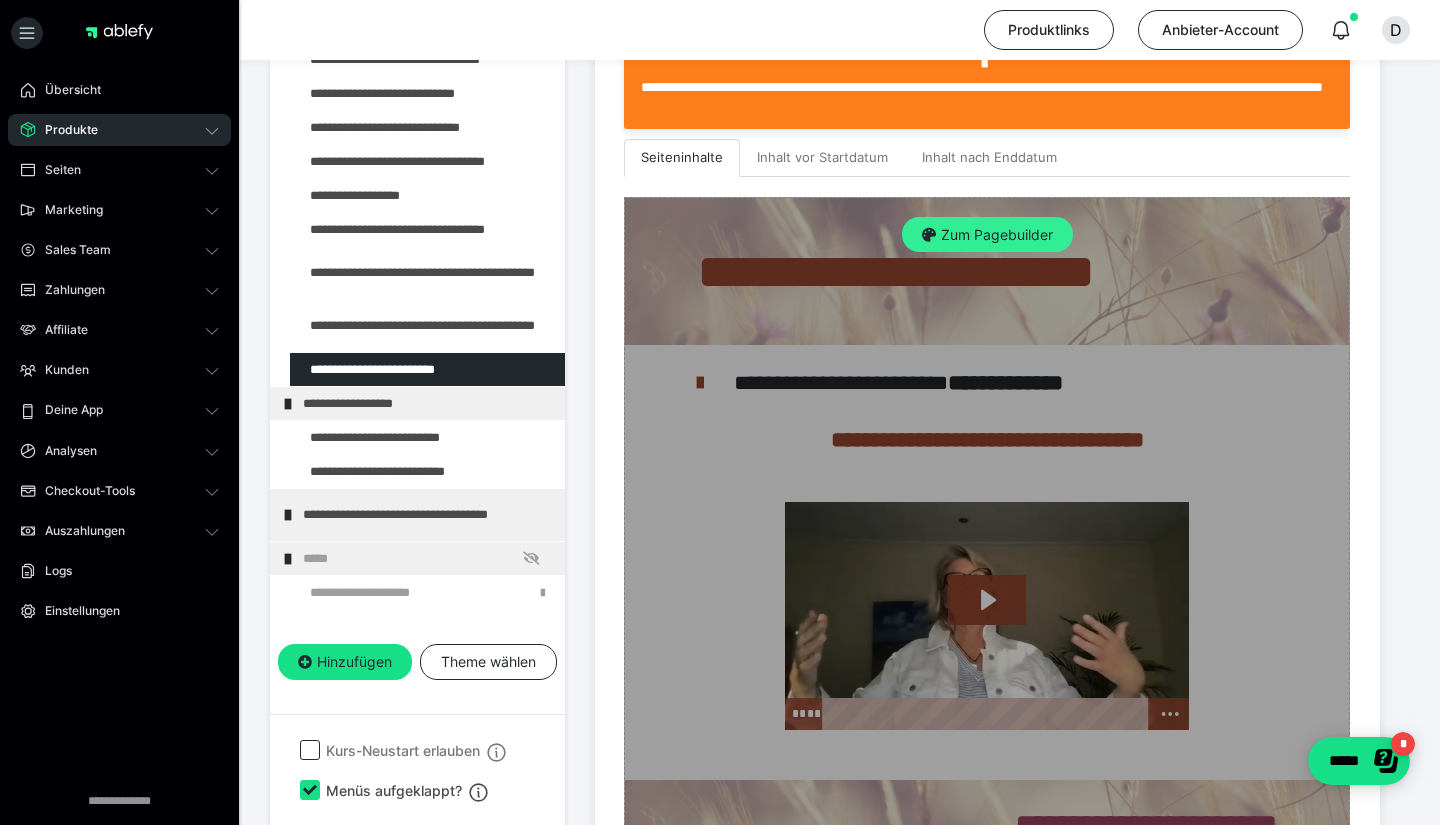 click on "Zum Pagebuilder" at bounding box center (987, 235) 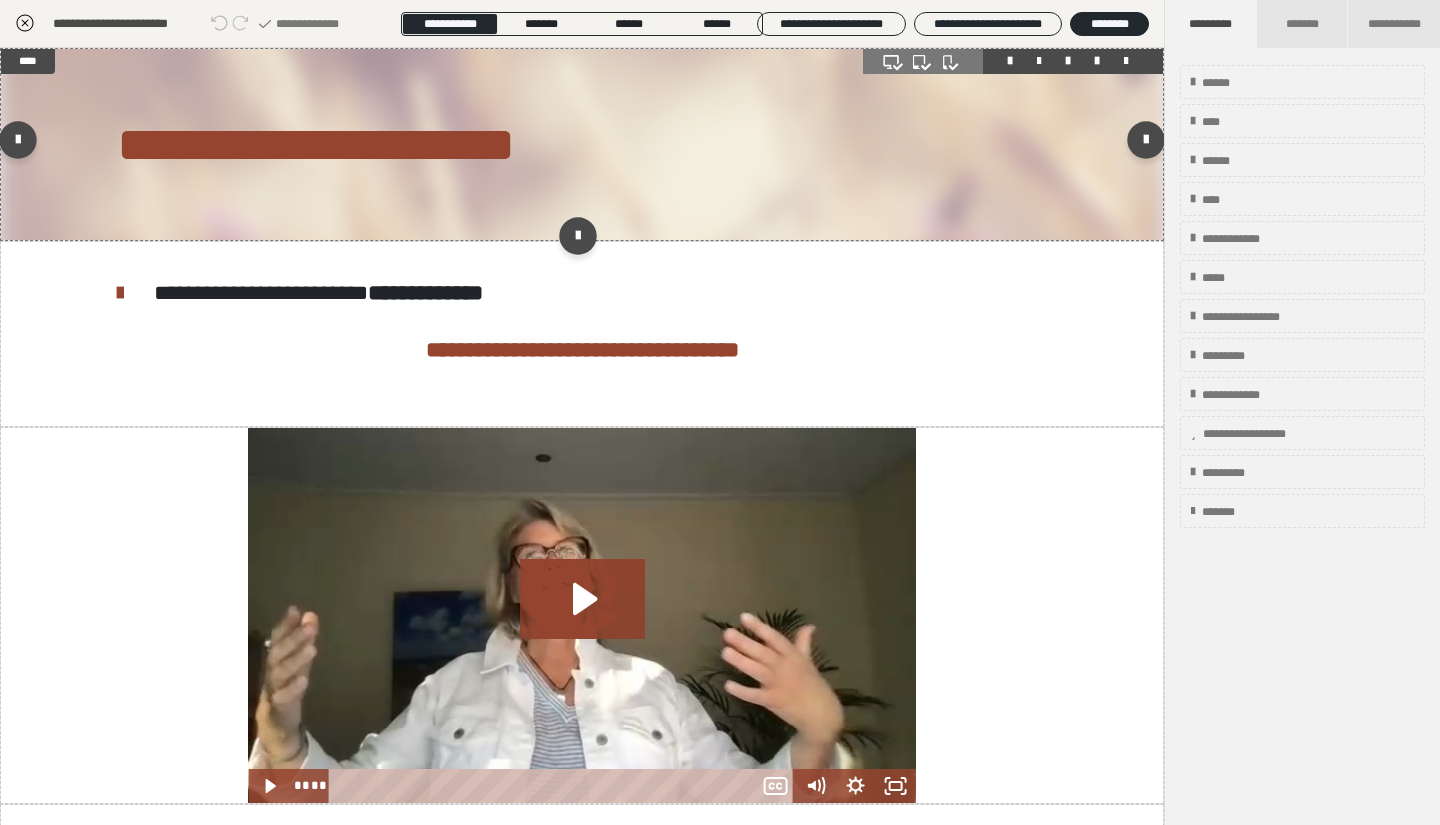 scroll, scrollTop: 374, scrollLeft: 0, axis: vertical 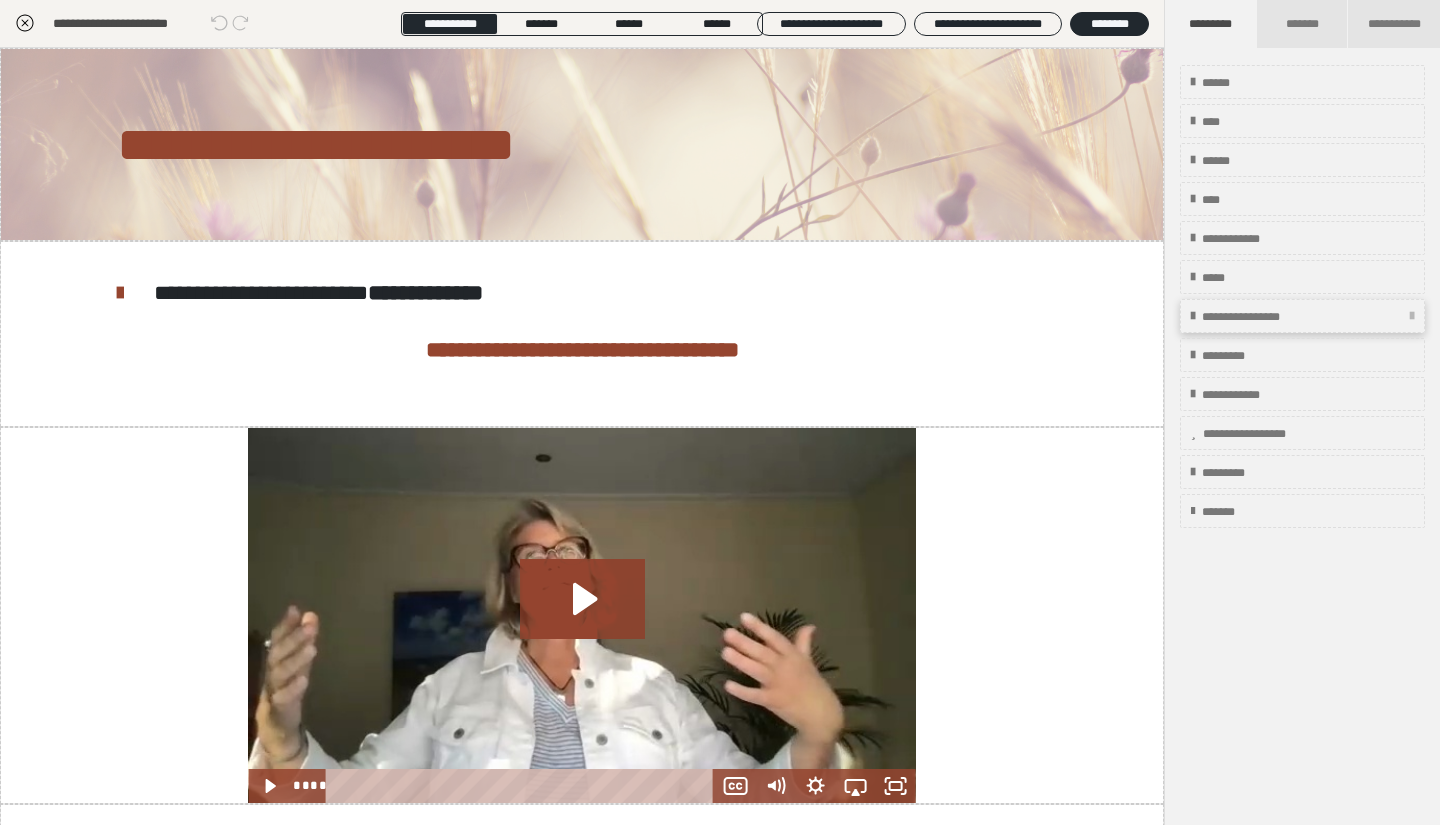 click on "**********" at bounding box center [1270, 317] 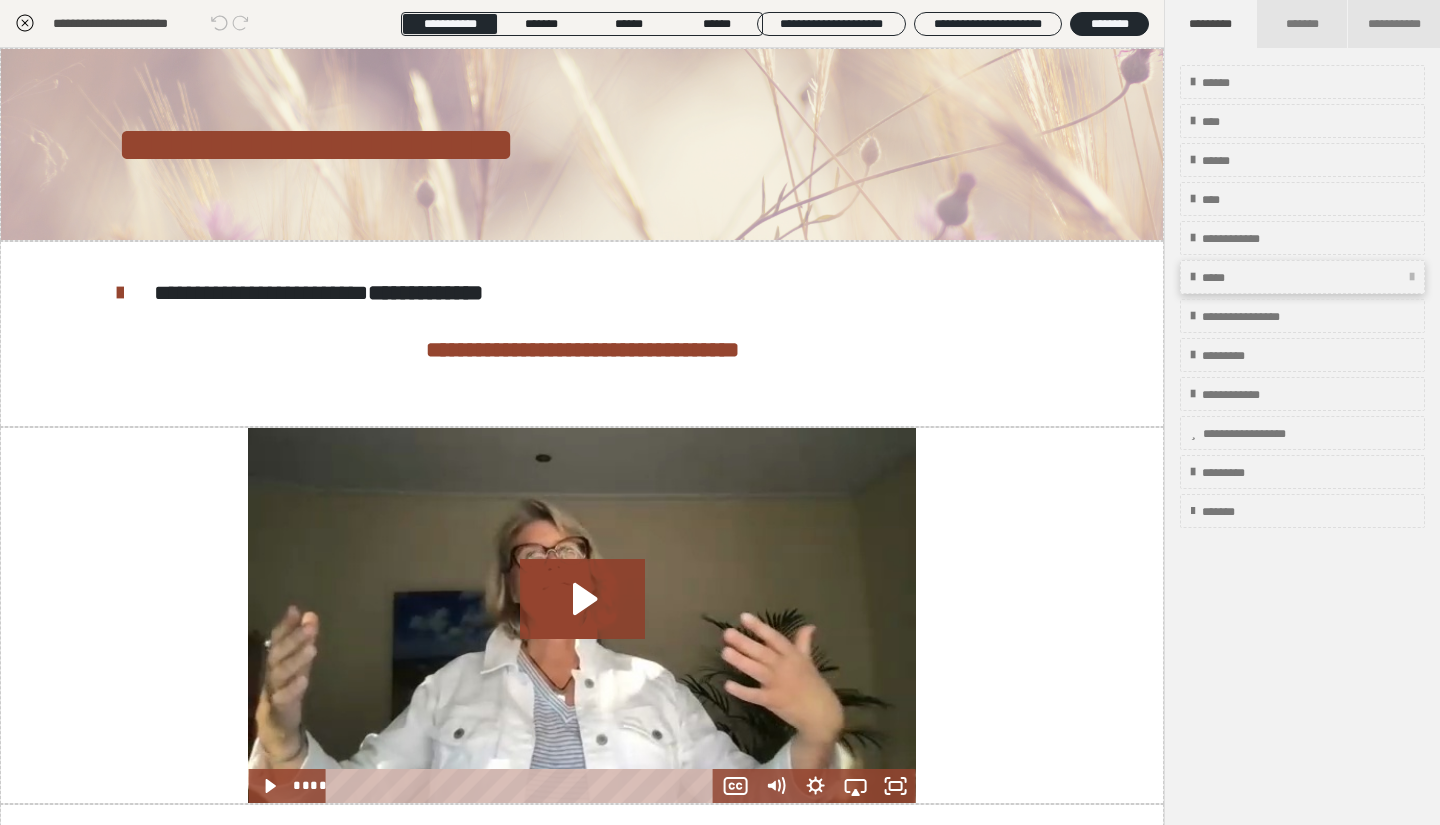 click on "*****" at bounding box center [1222, 278] 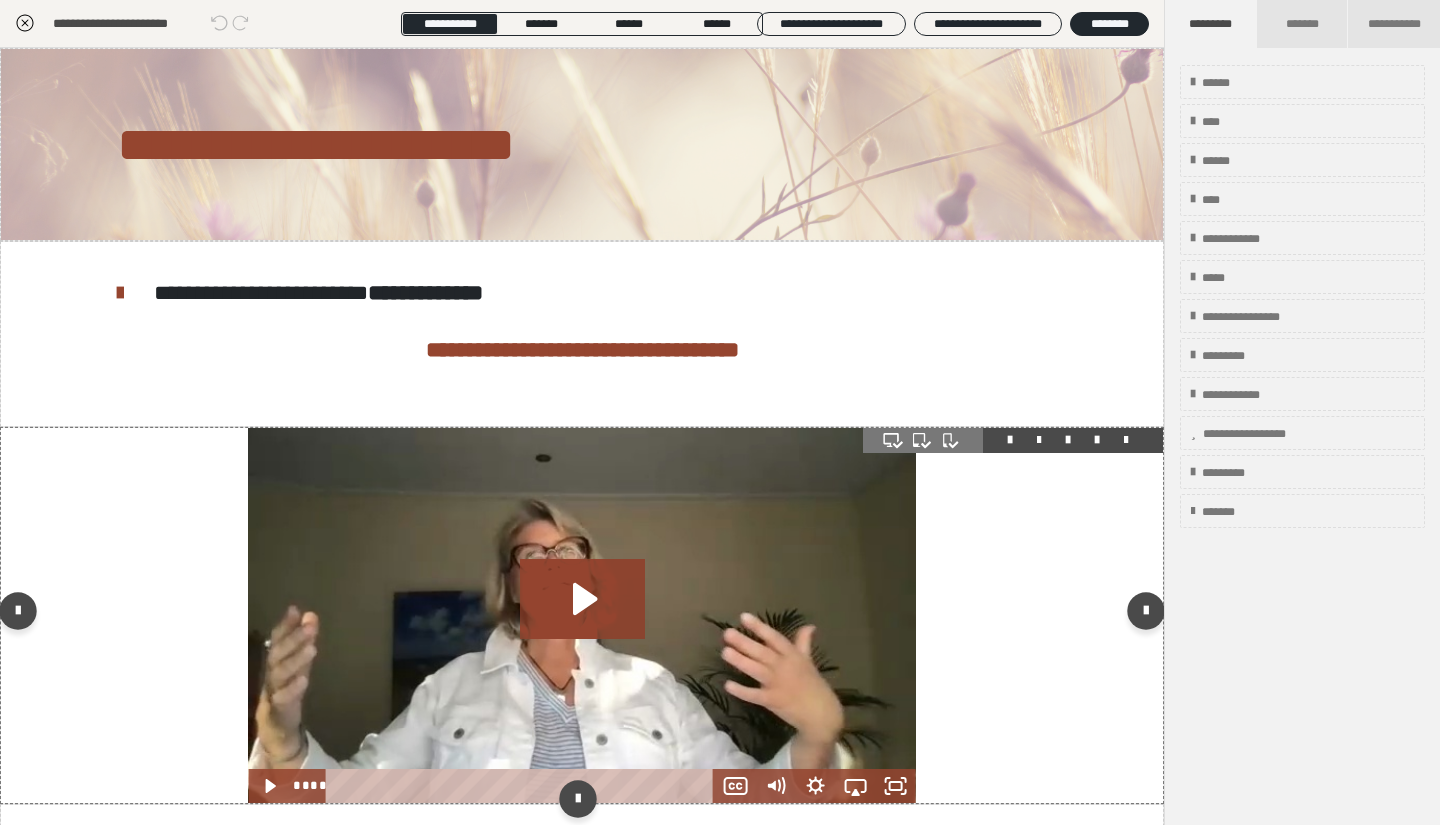 click at bounding box center [581, 615] 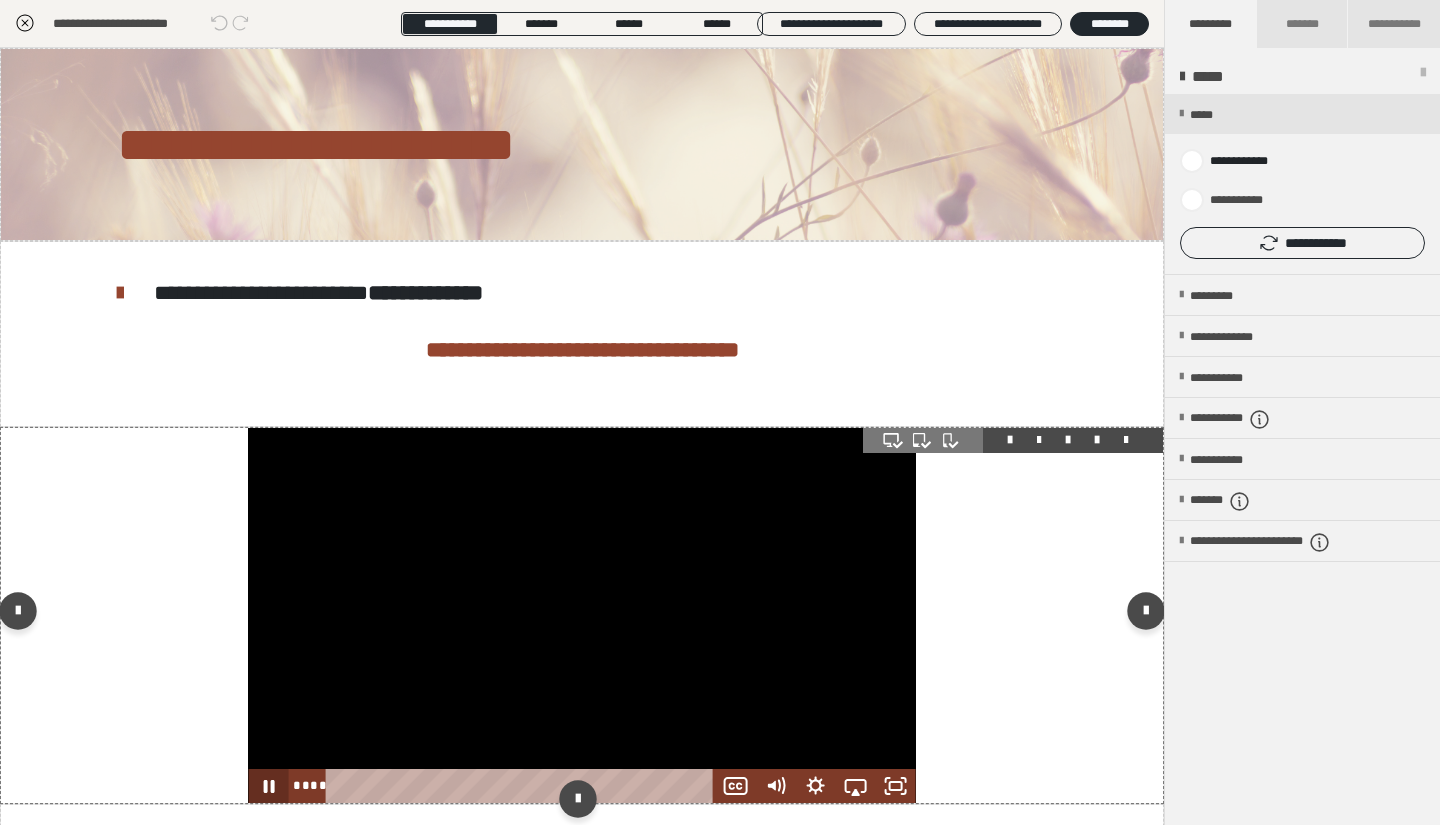 click 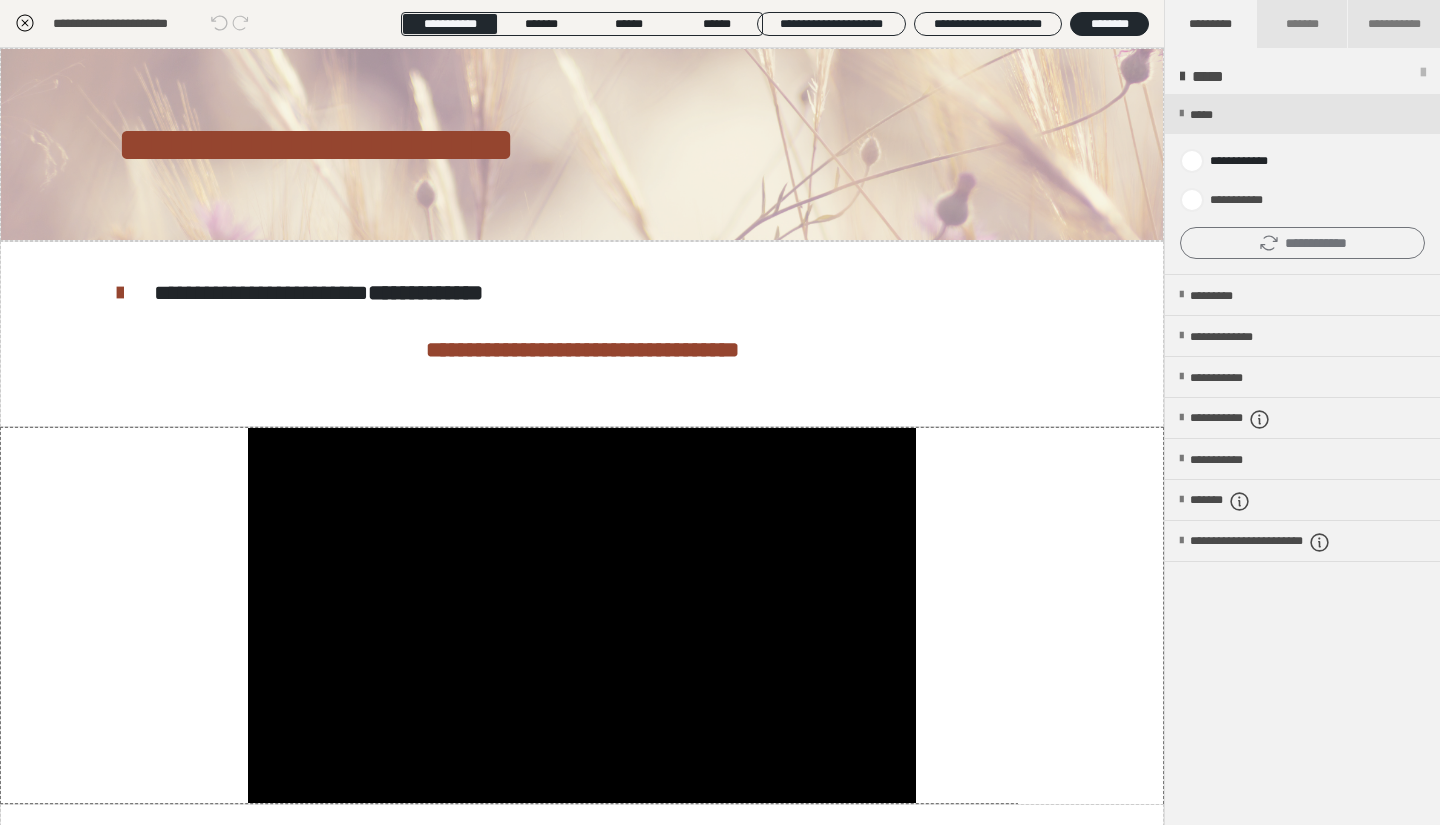 click on "**********" at bounding box center [1302, 243] 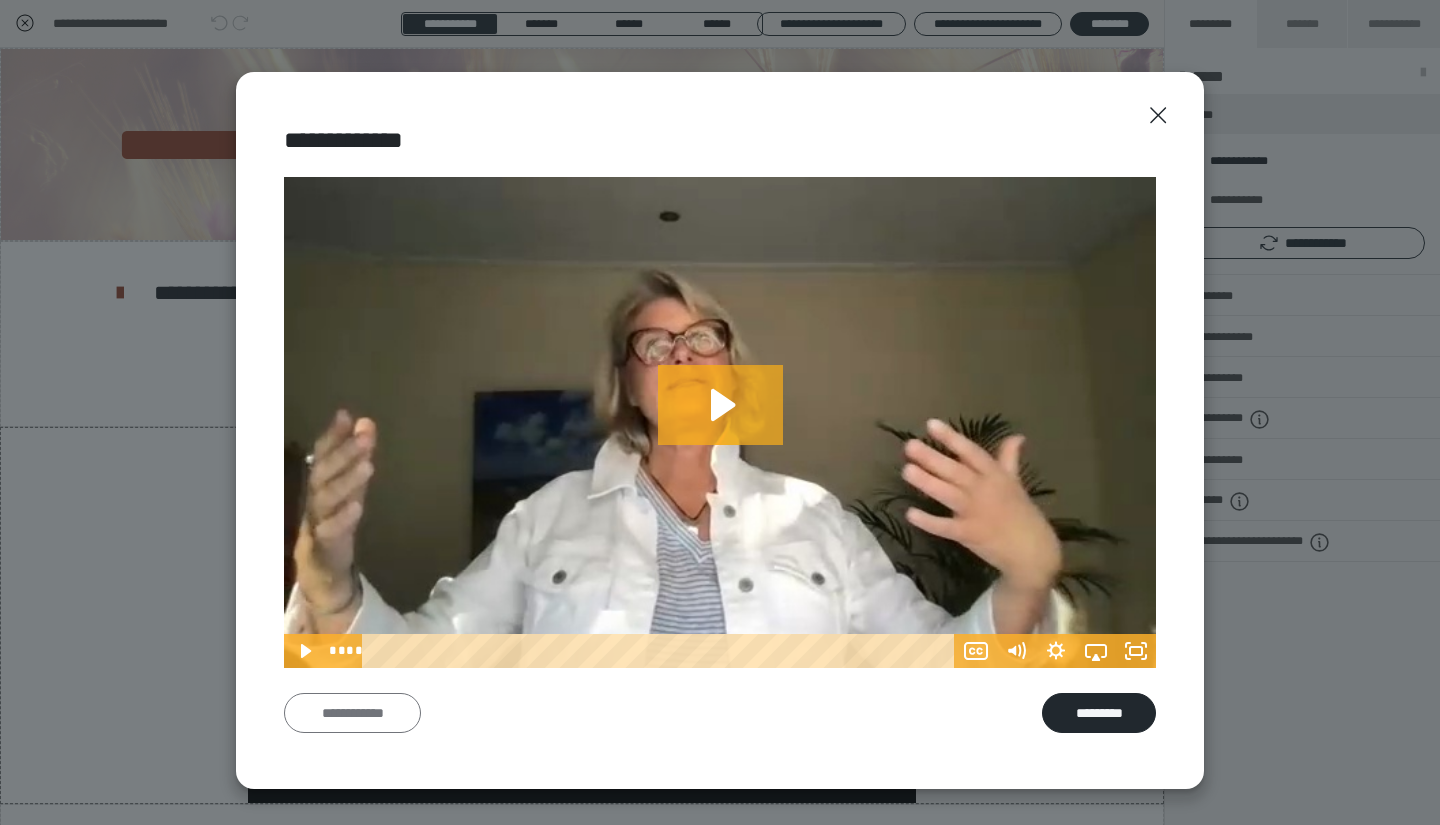 click on "**********" at bounding box center [352, 713] 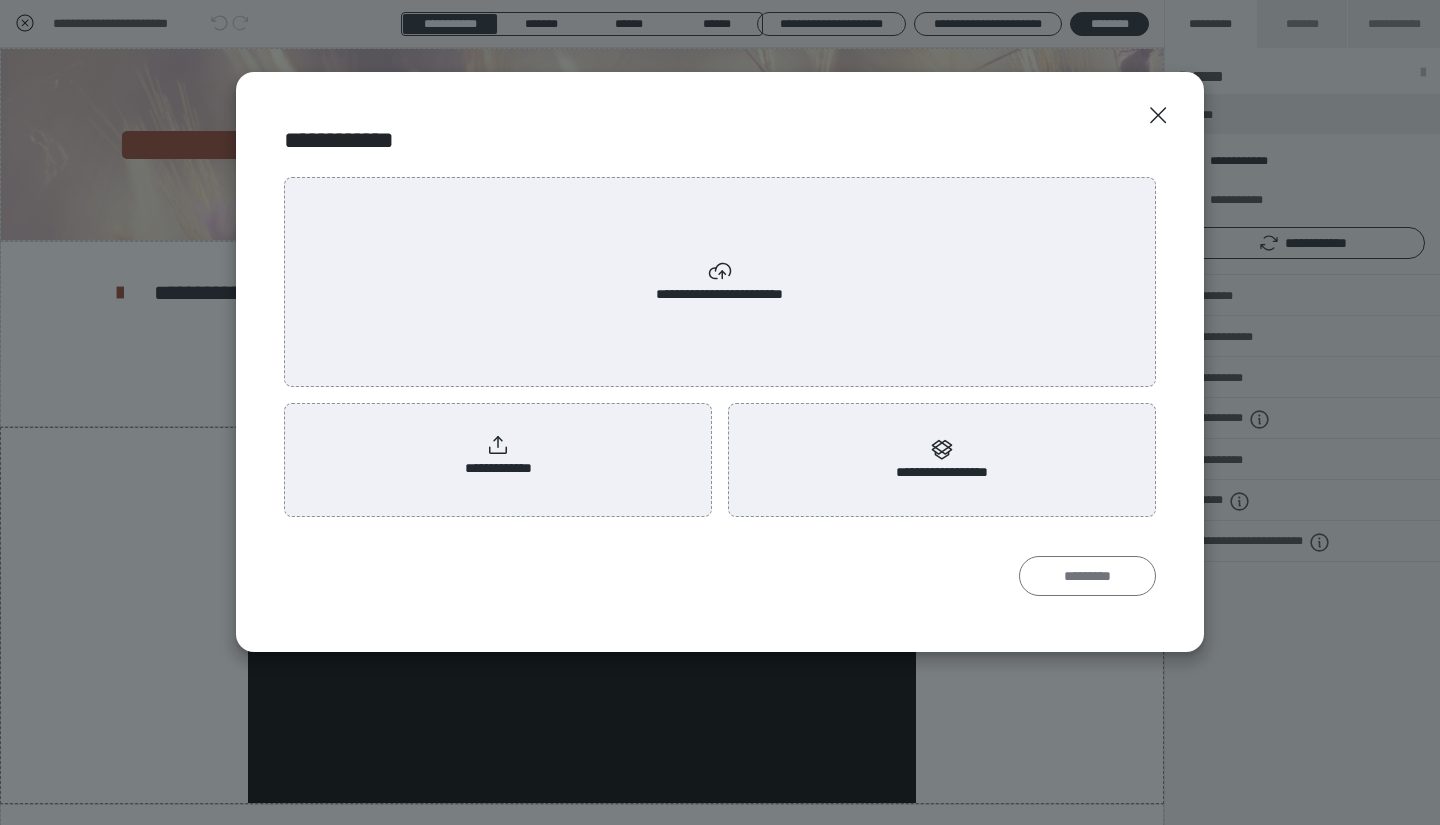 scroll, scrollTop: 0, scrollLeft: 0, axis: both 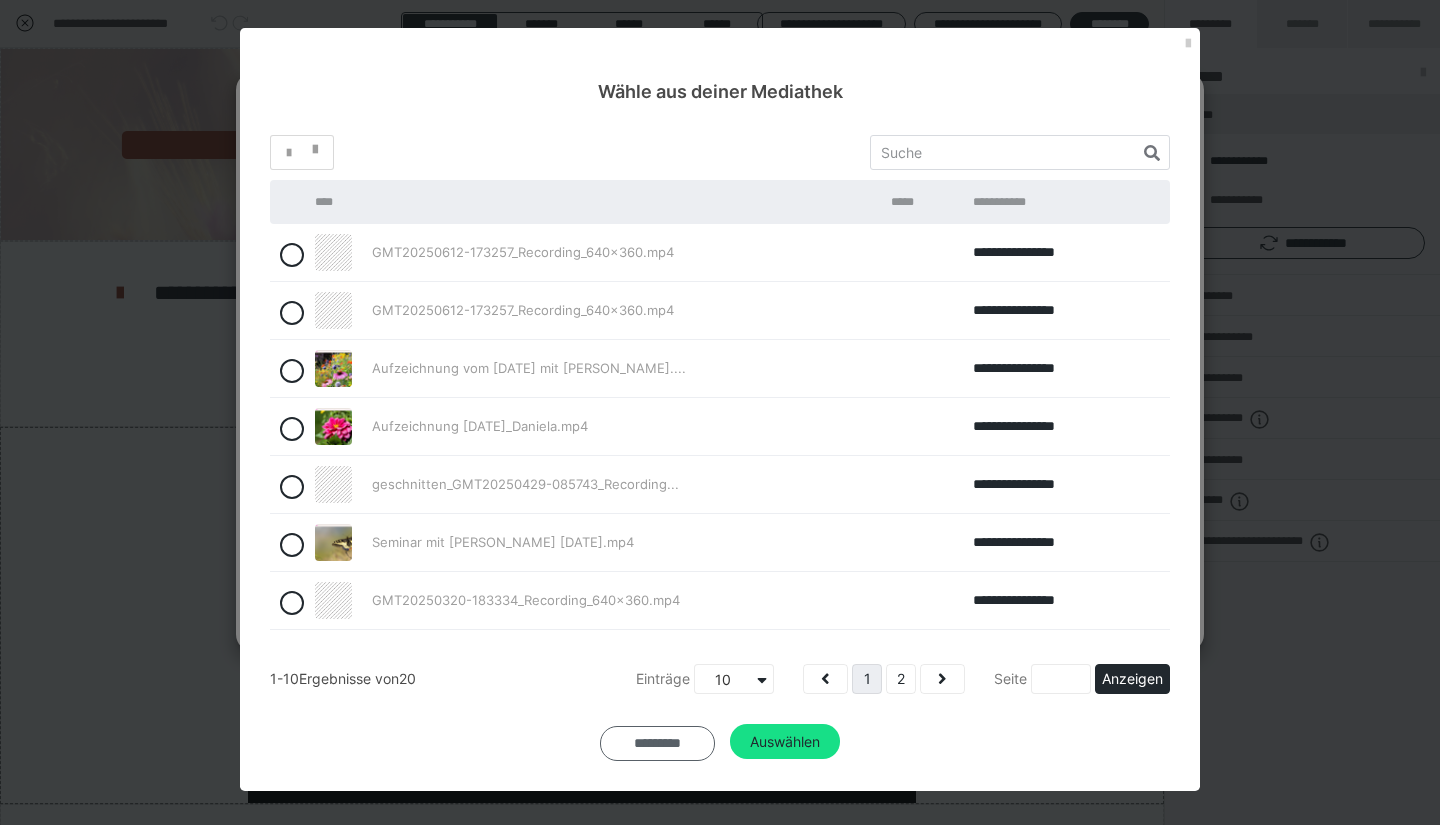 click on "*********" at bounding box center (657, 743) 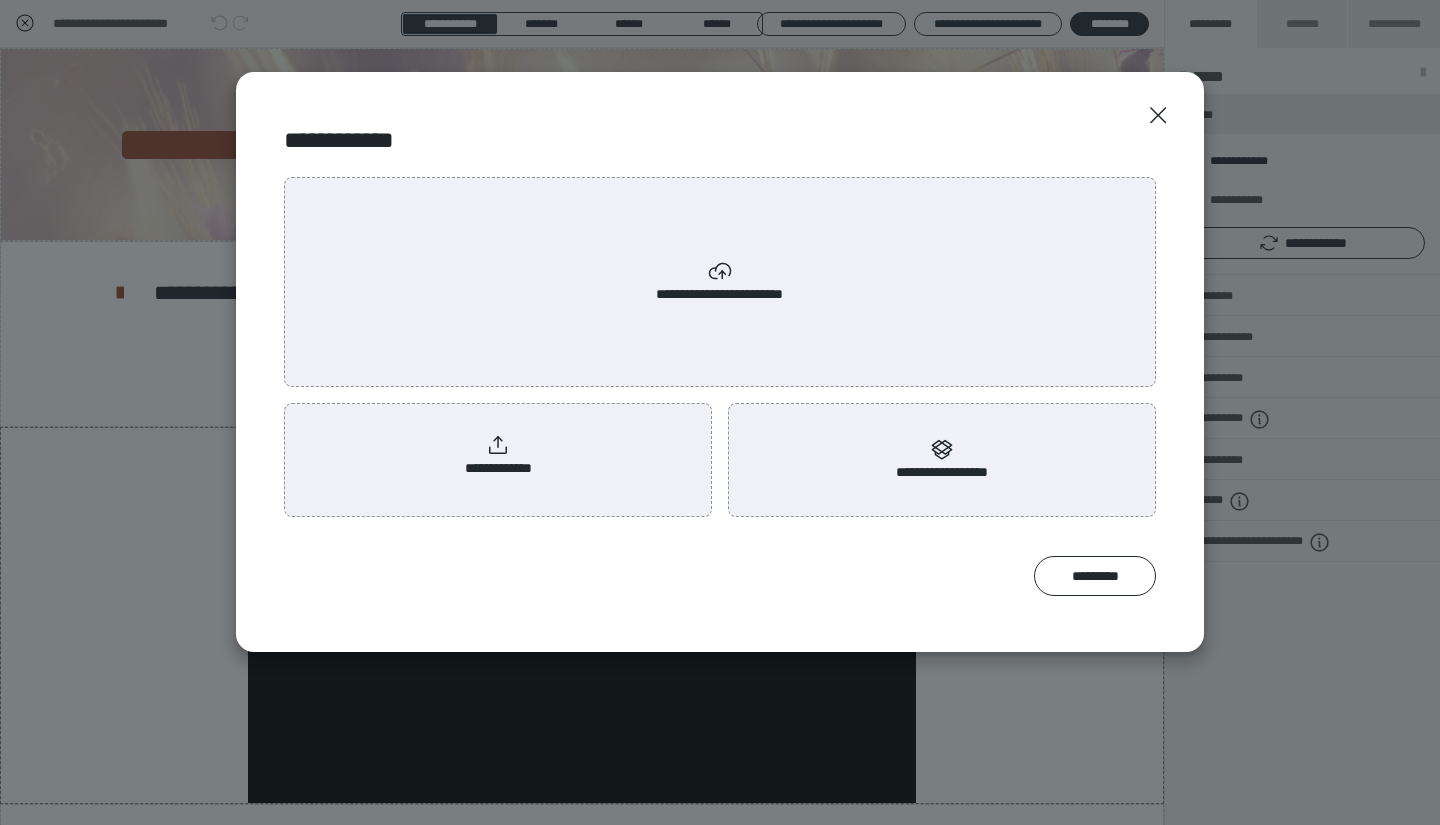 click on "**********" at bounding box center [498, 456] 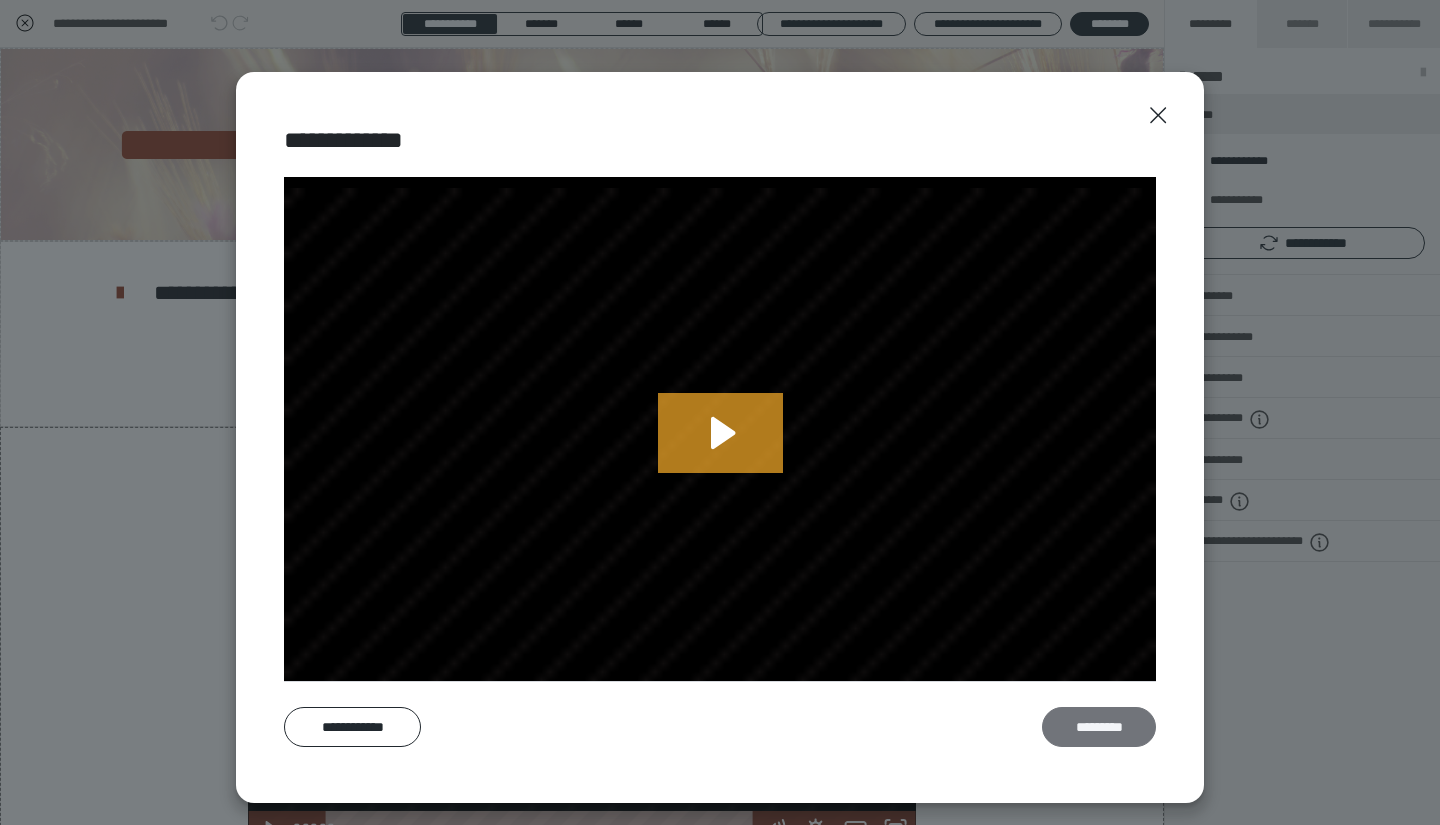 click on "*********" at bounding box center (1099, 727) 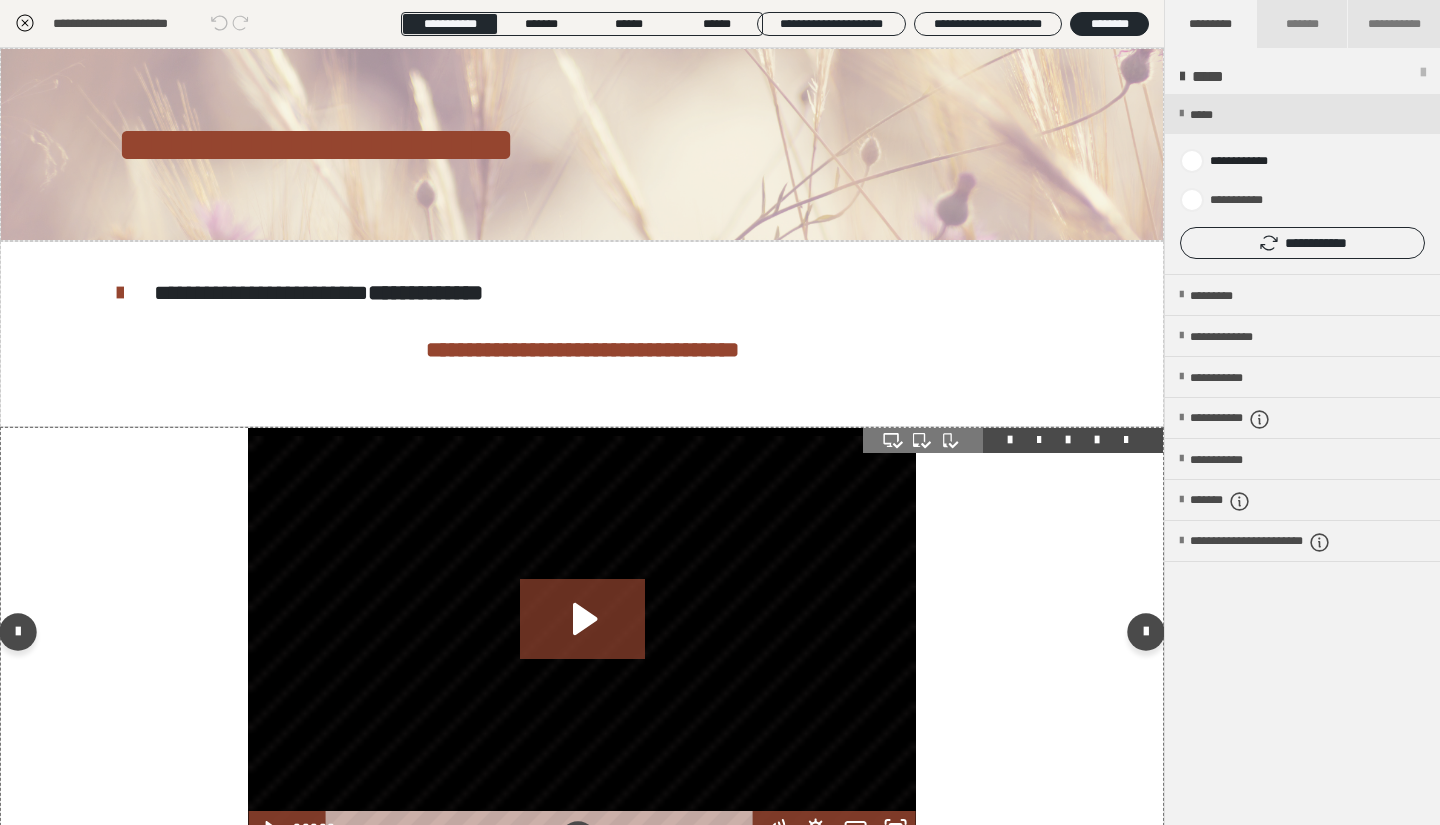scroll, scrollTop: 0, scrollLeft: 0, axis: both 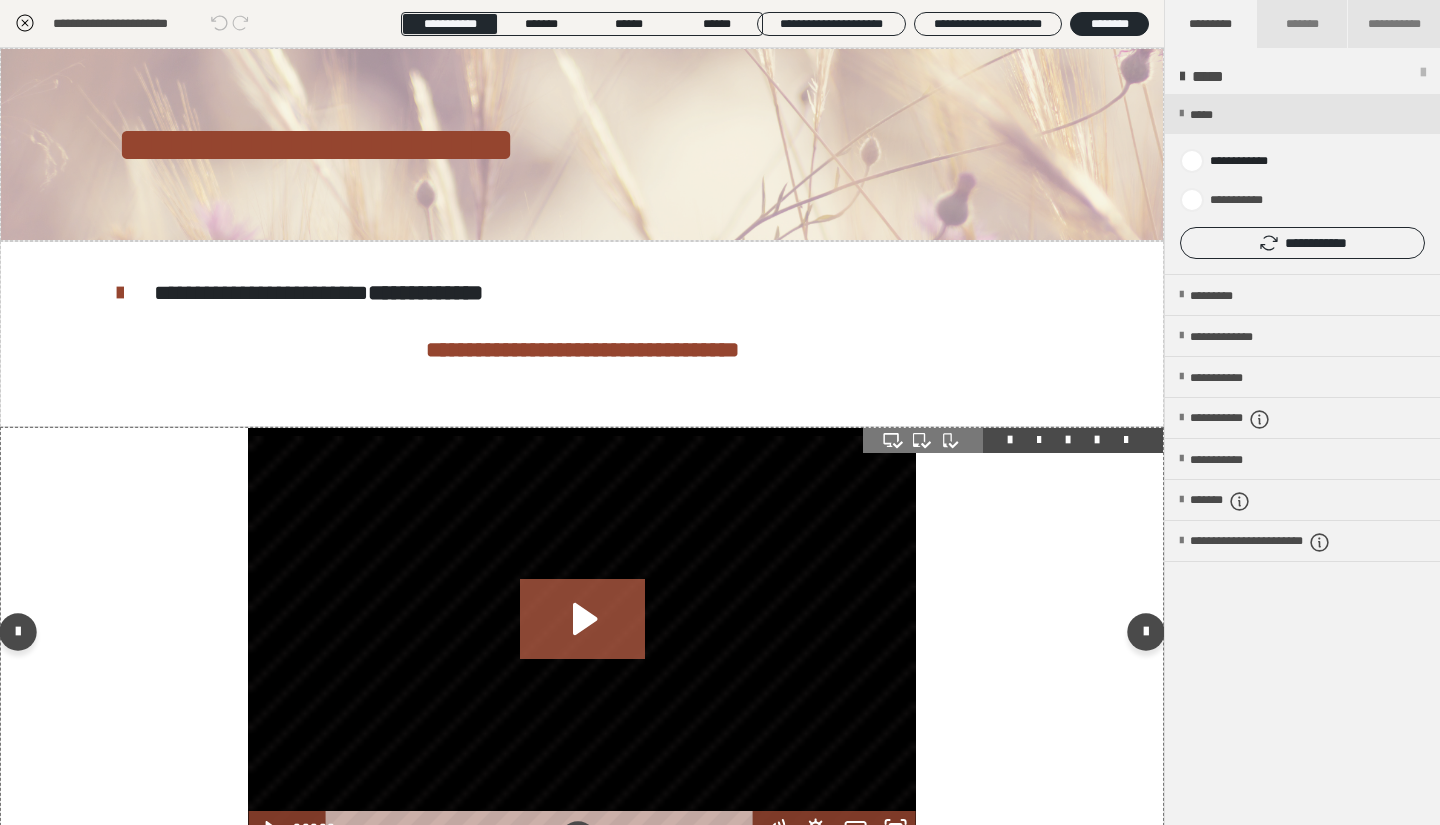 click 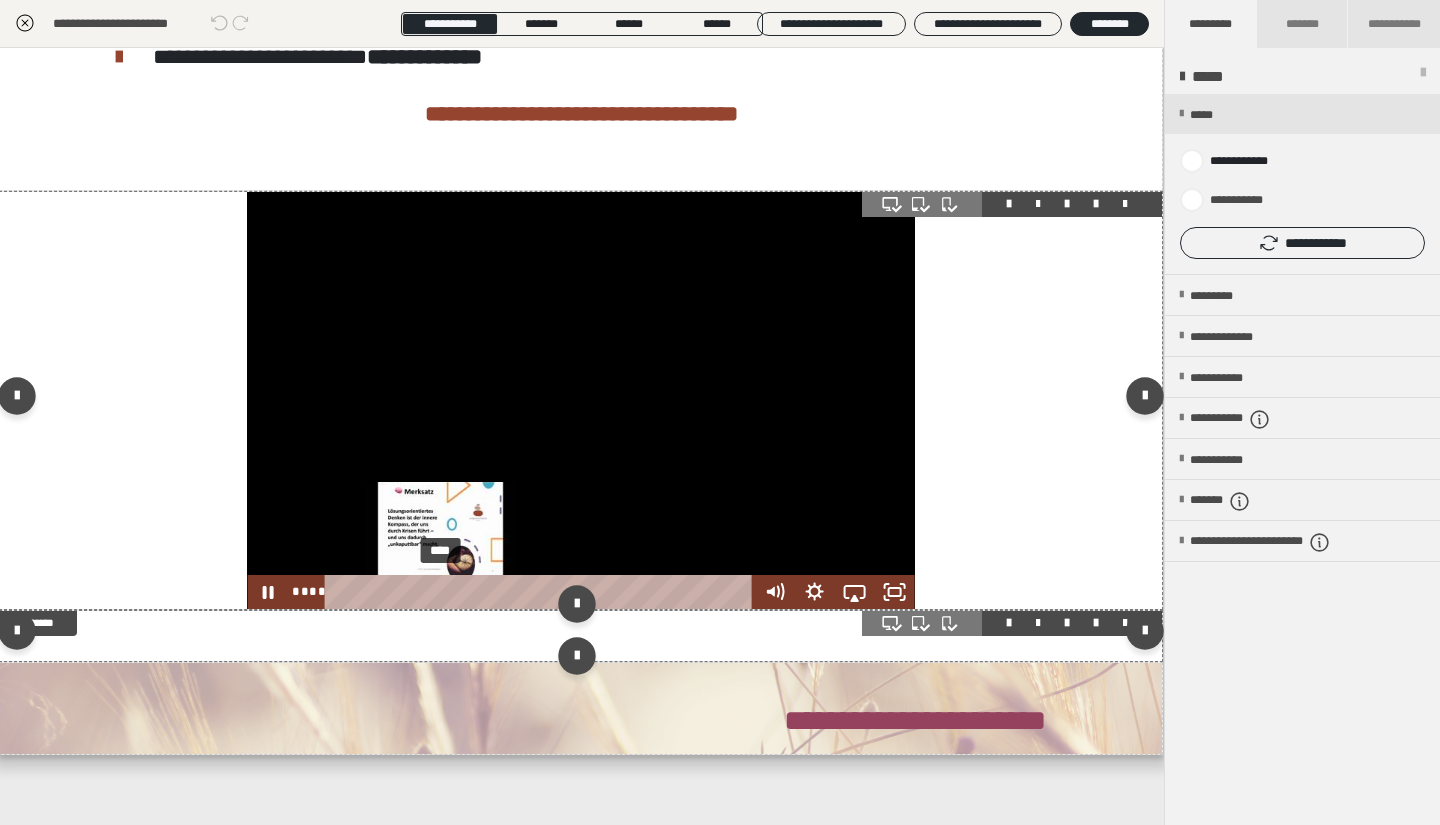 scroll, scrollTop: 236, scrollLeft: 1, axis: both 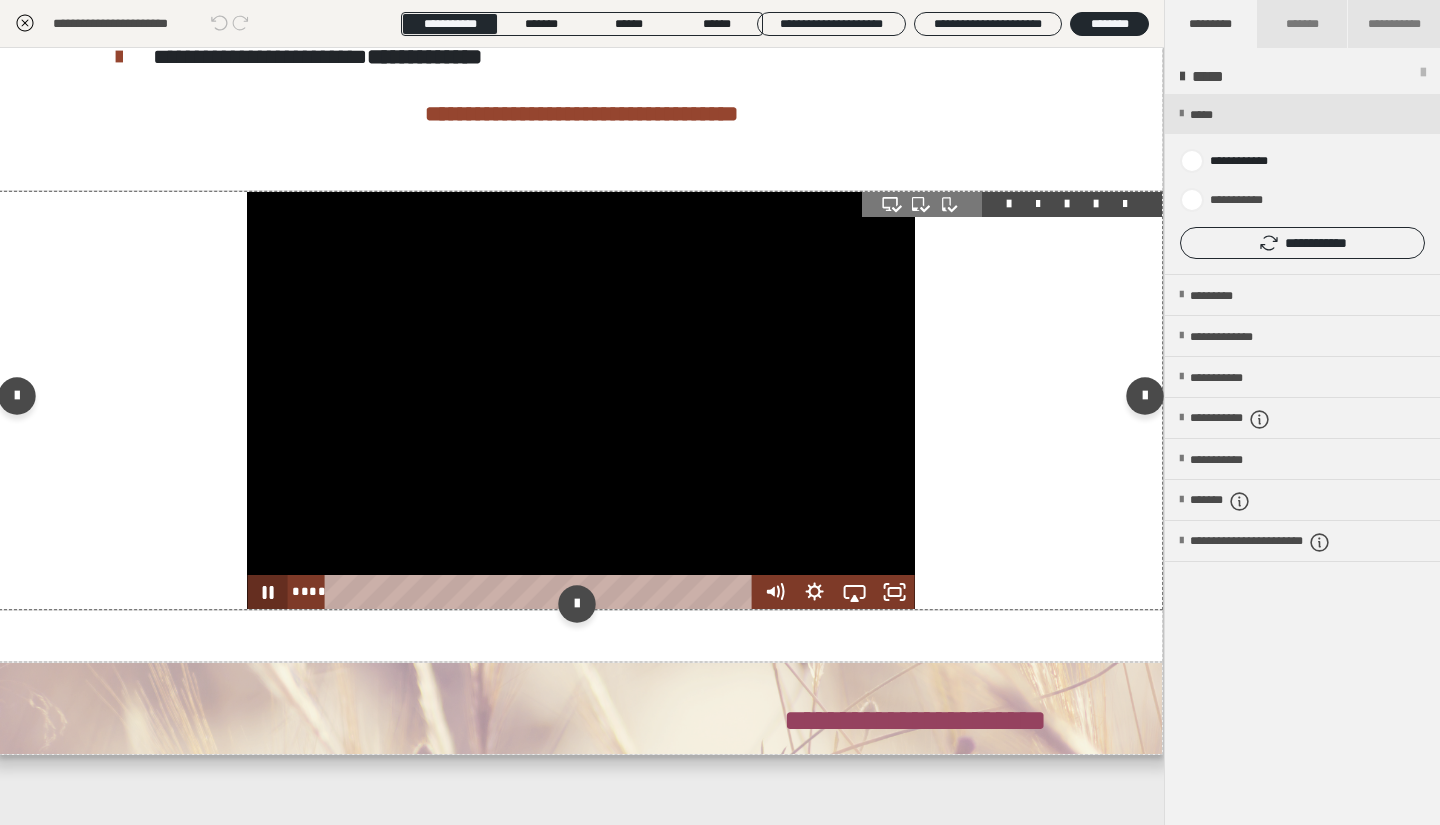 click 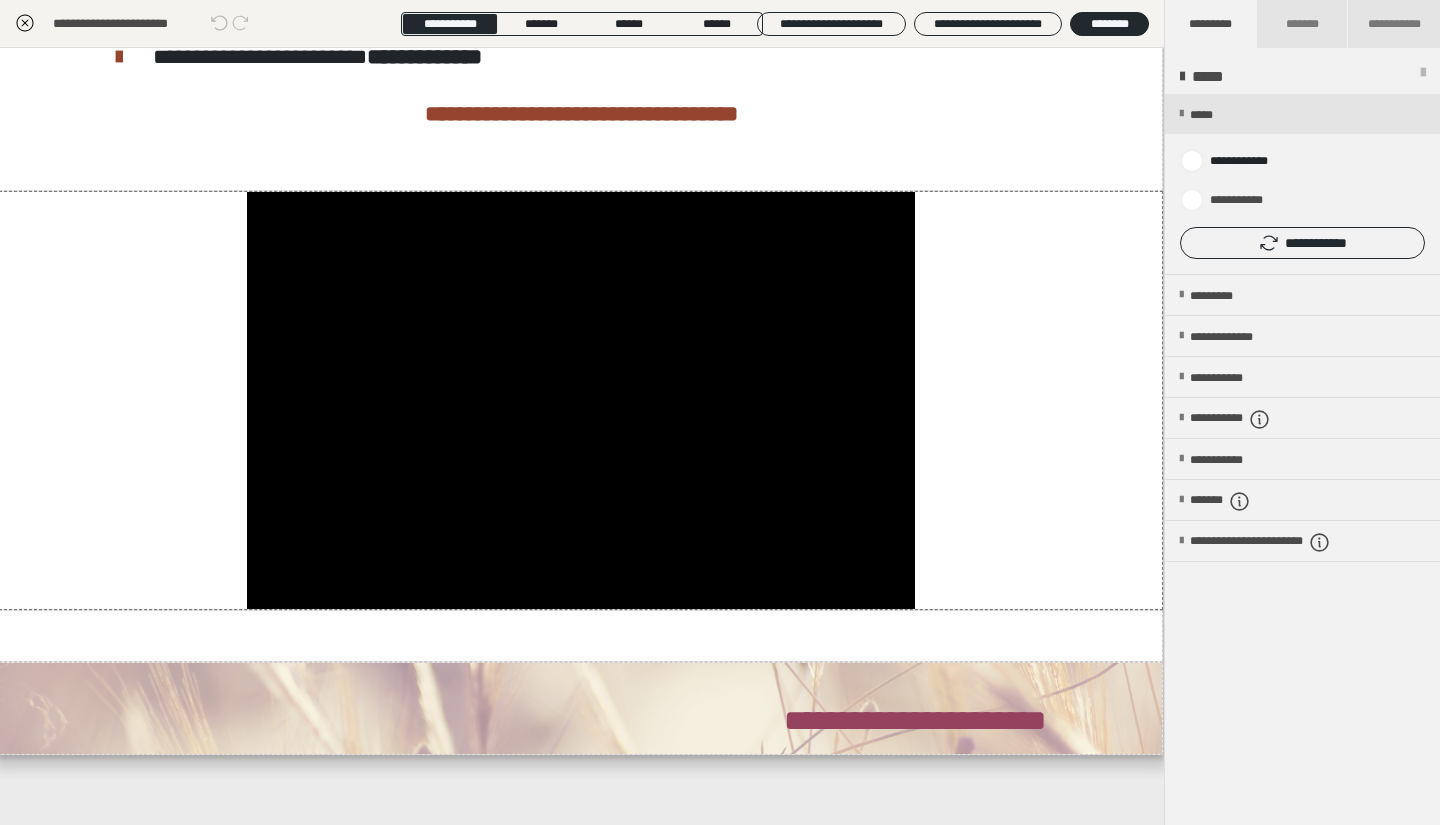 click 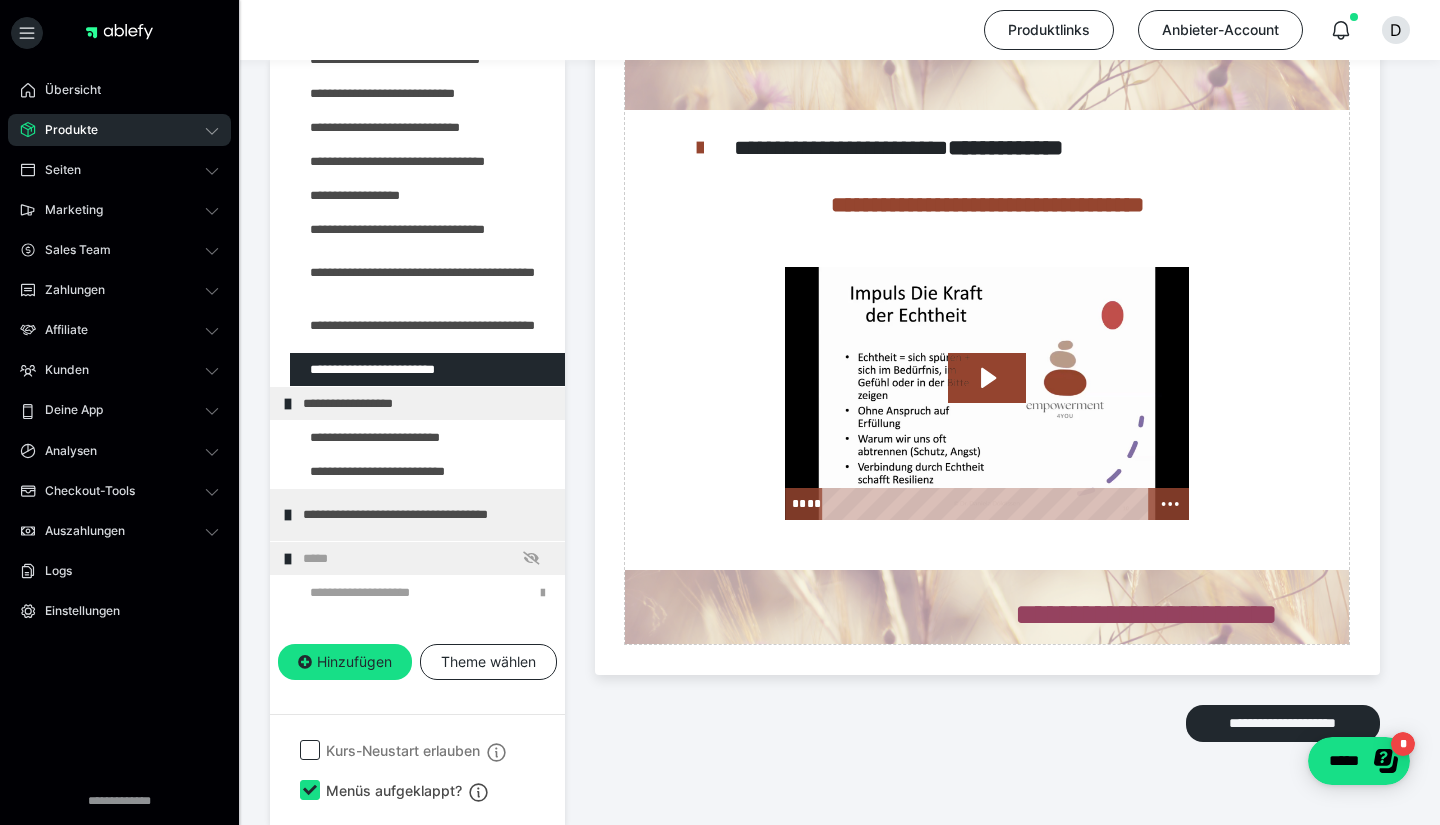 scroll, scrollTop: 976, scrollLeft: 0, axis: vertical 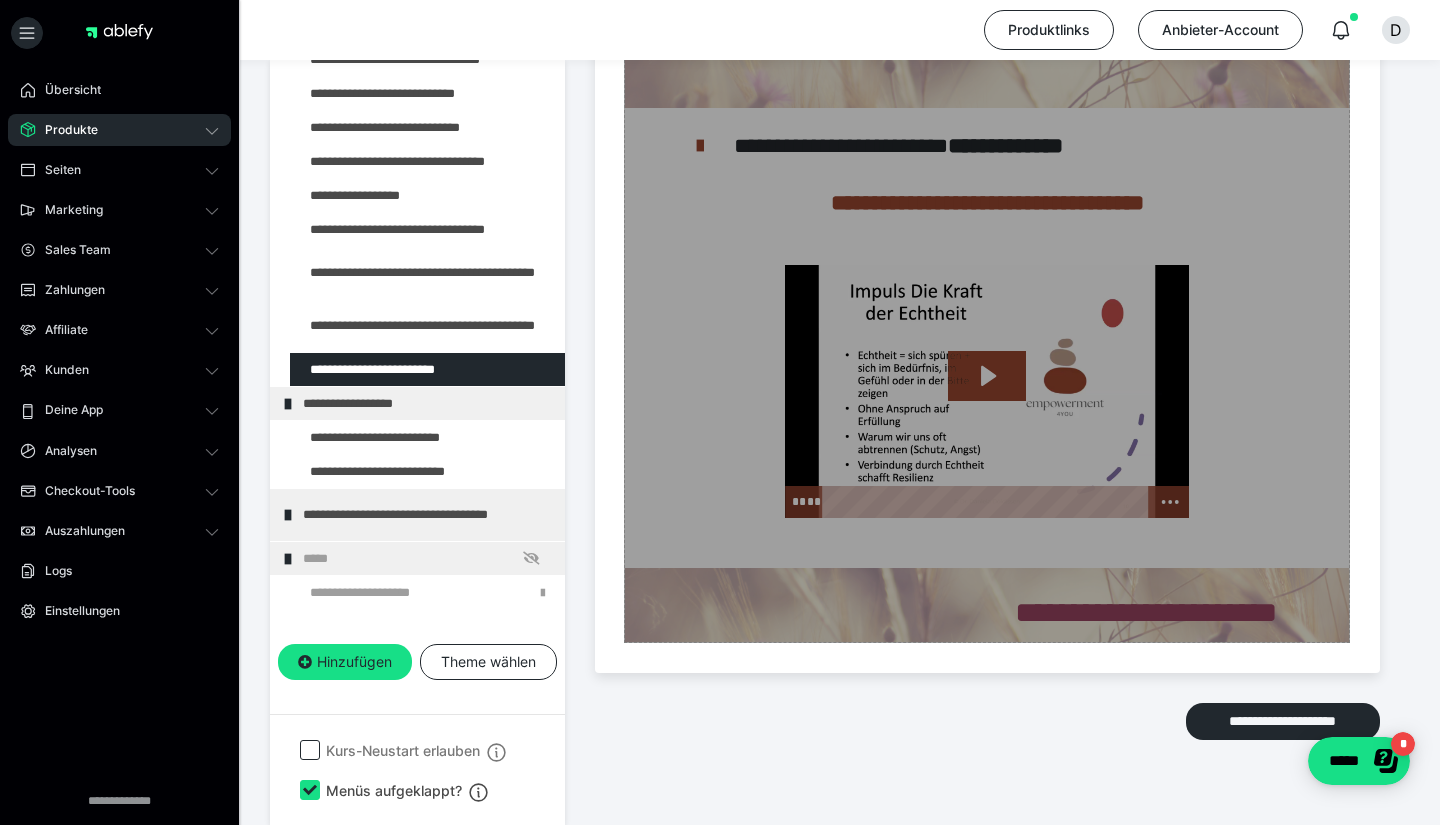 drag, startPoint x: 859, startPoint y: 500, endPoint x: 835, endPoint y: 503, distance: 24.186773 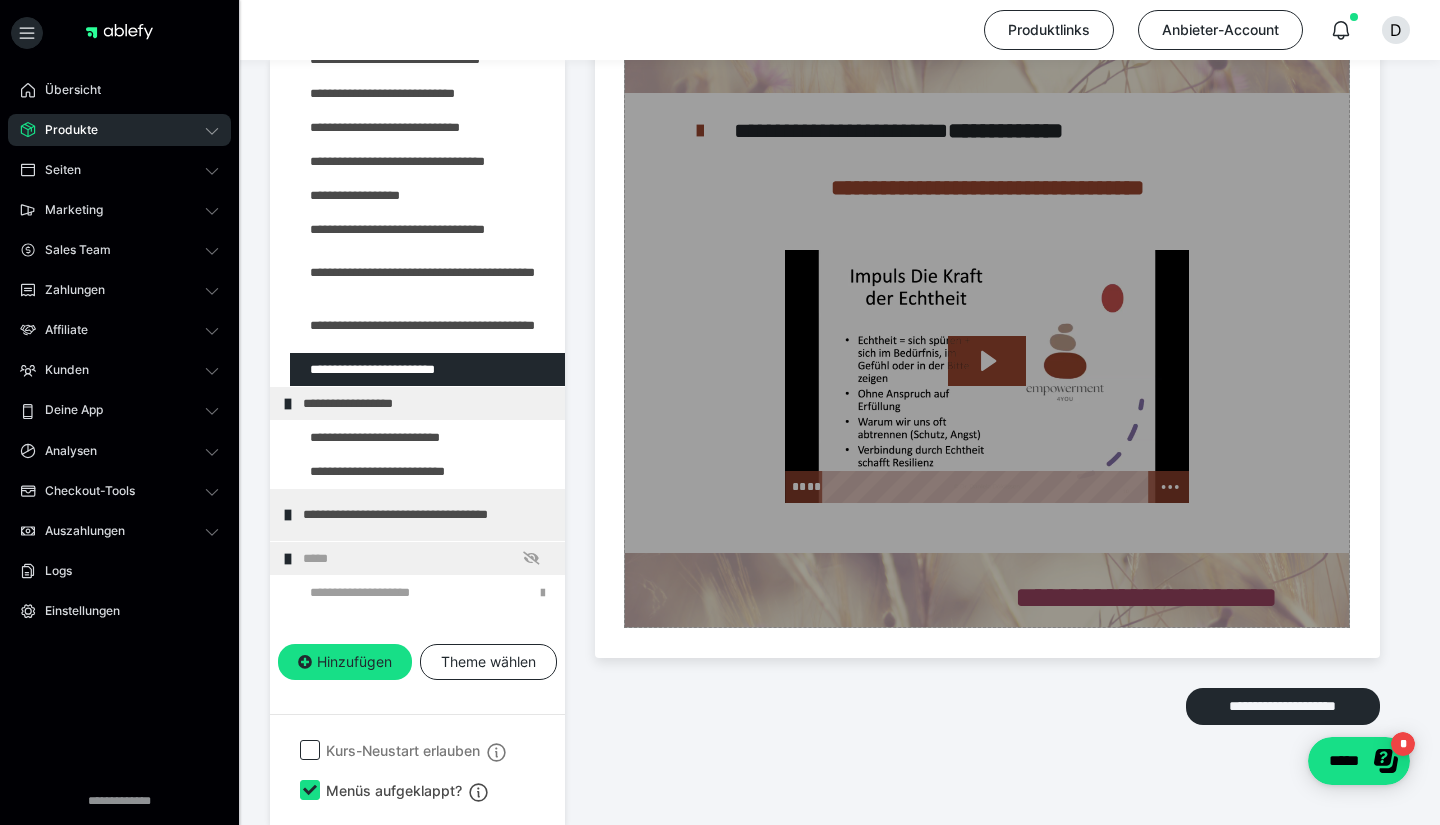 scroll, scrollTop: 990, scrollLeft: 0, axis: vertical 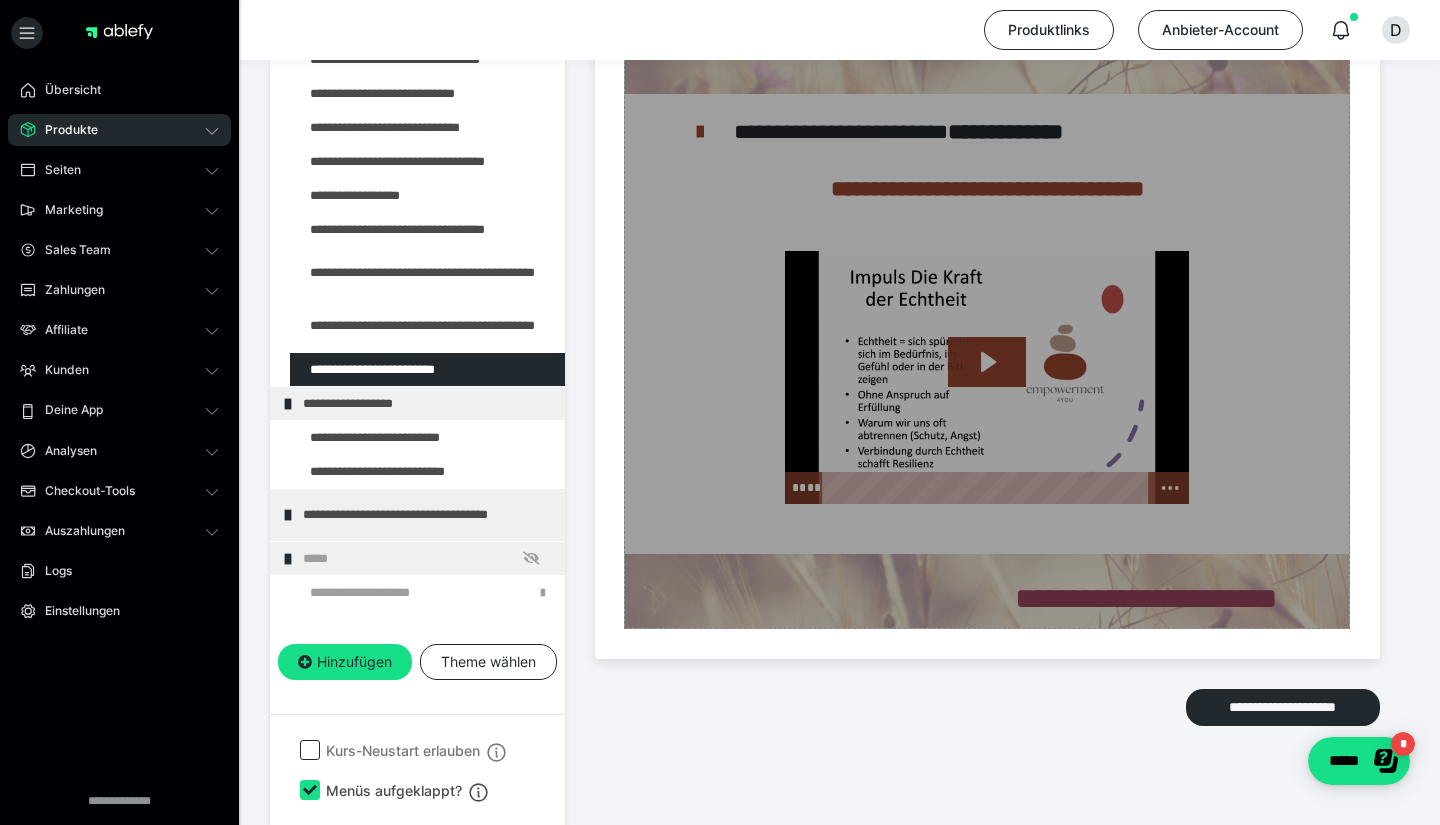 drag, startPoint x: 858, startPoint y: 488, endPoint x: 837, endPoint y: 488, distance: 21 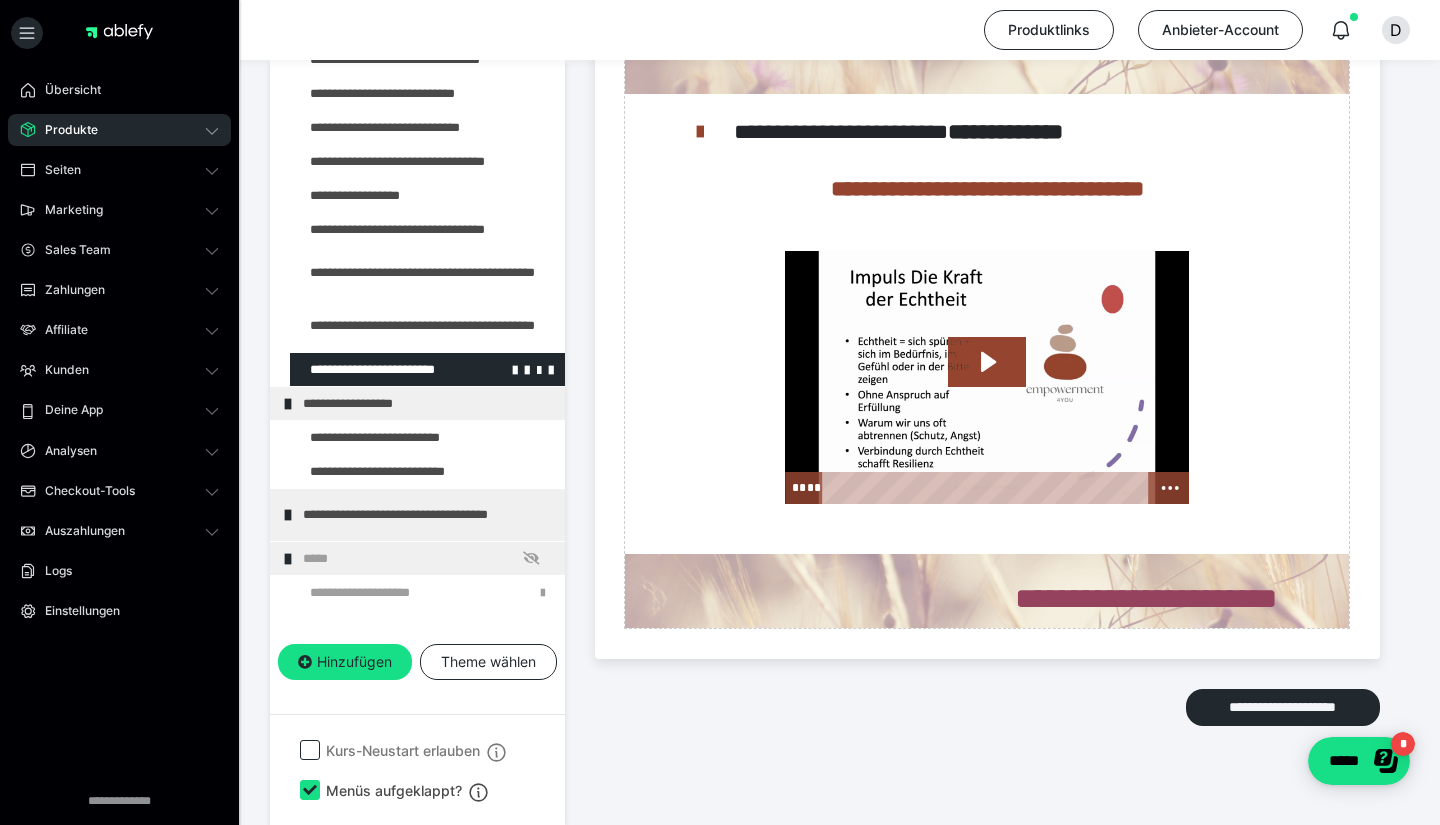 click at bounding box center [533, 369] 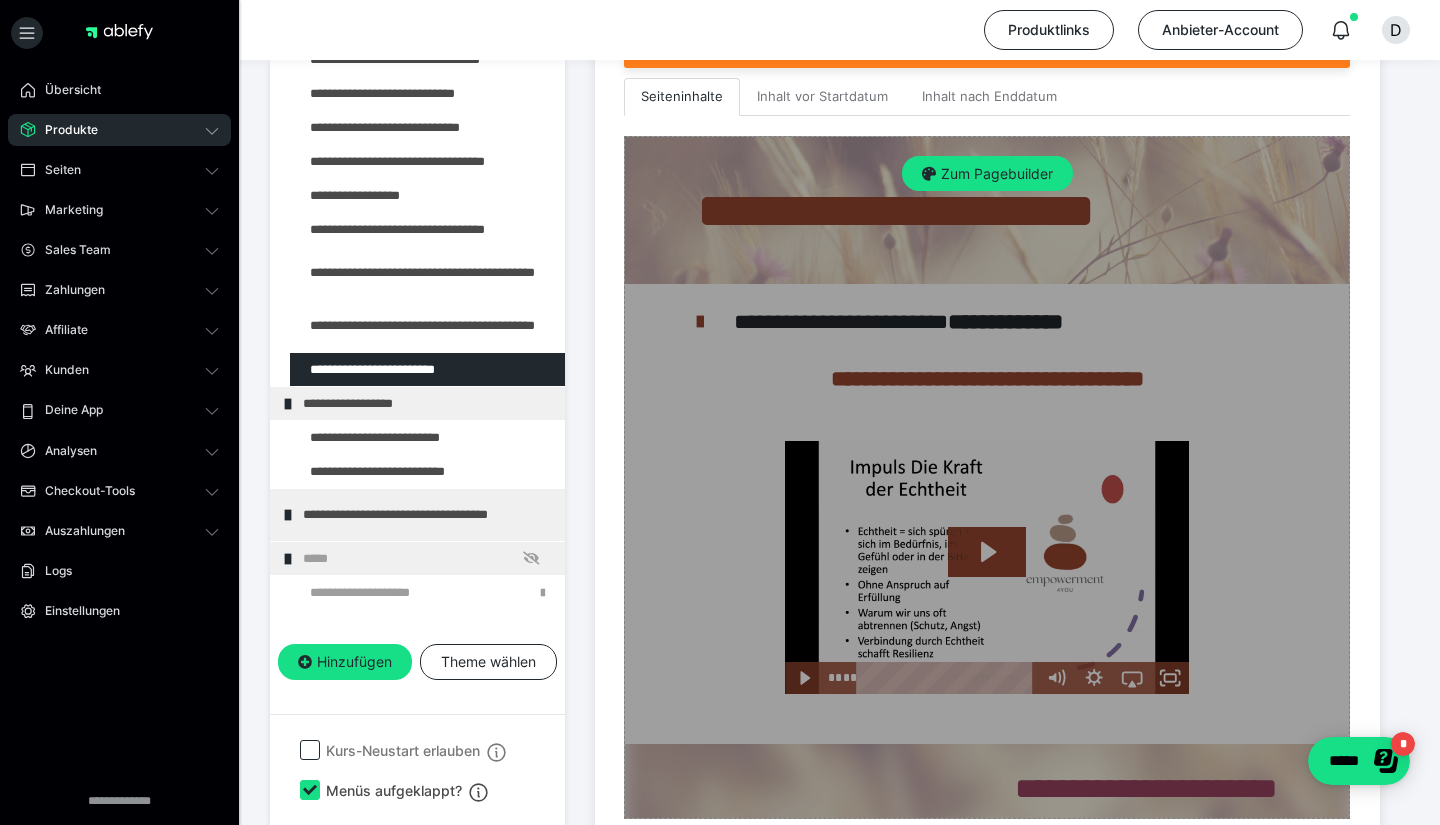 scroll, scrollTop: 753, scrollLeft: 0, axis: vertical 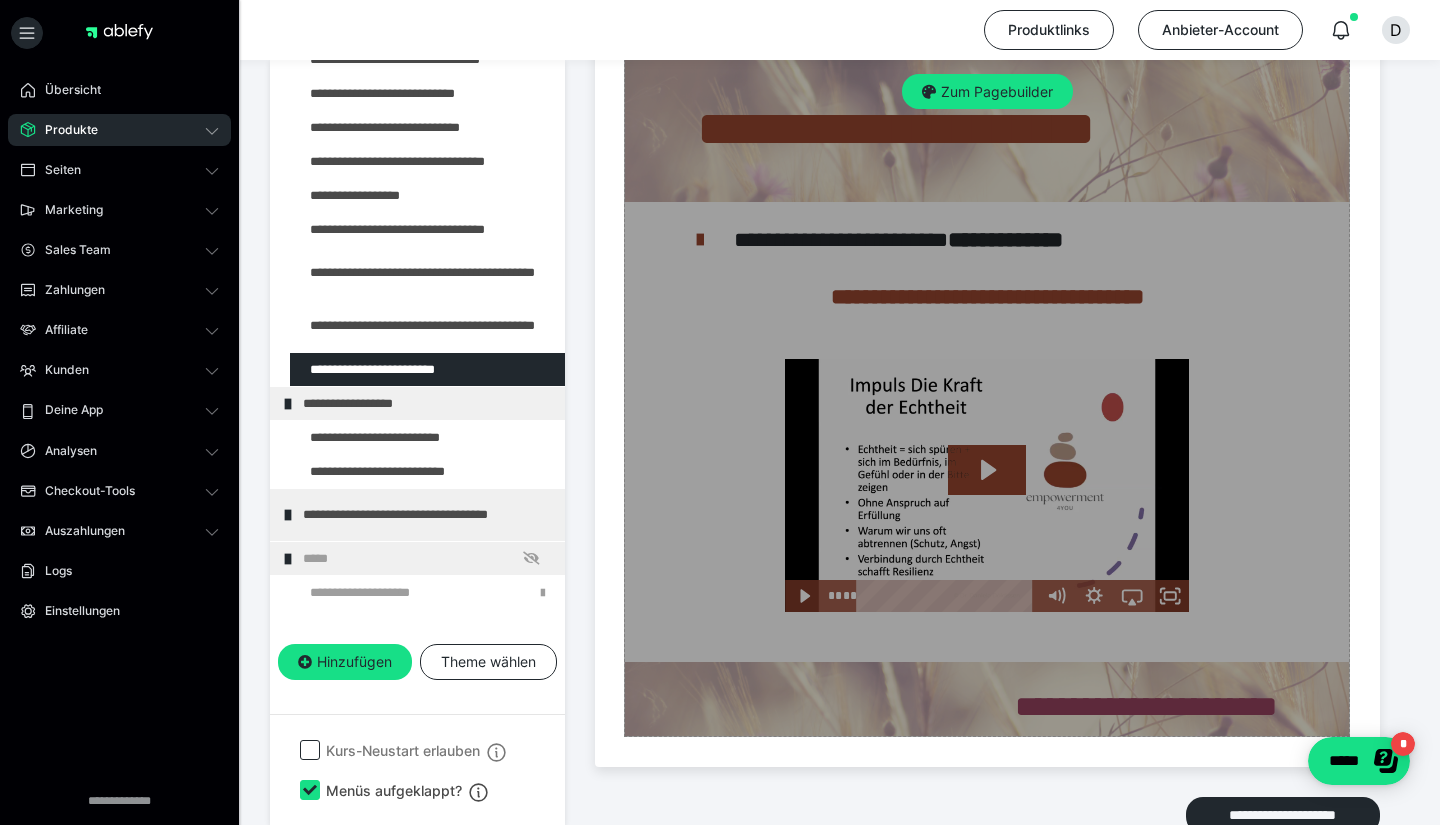drag, startPoint x: 884, startPoint y: 596, endPoint x: 862, endPoint y: 596, distance: 22 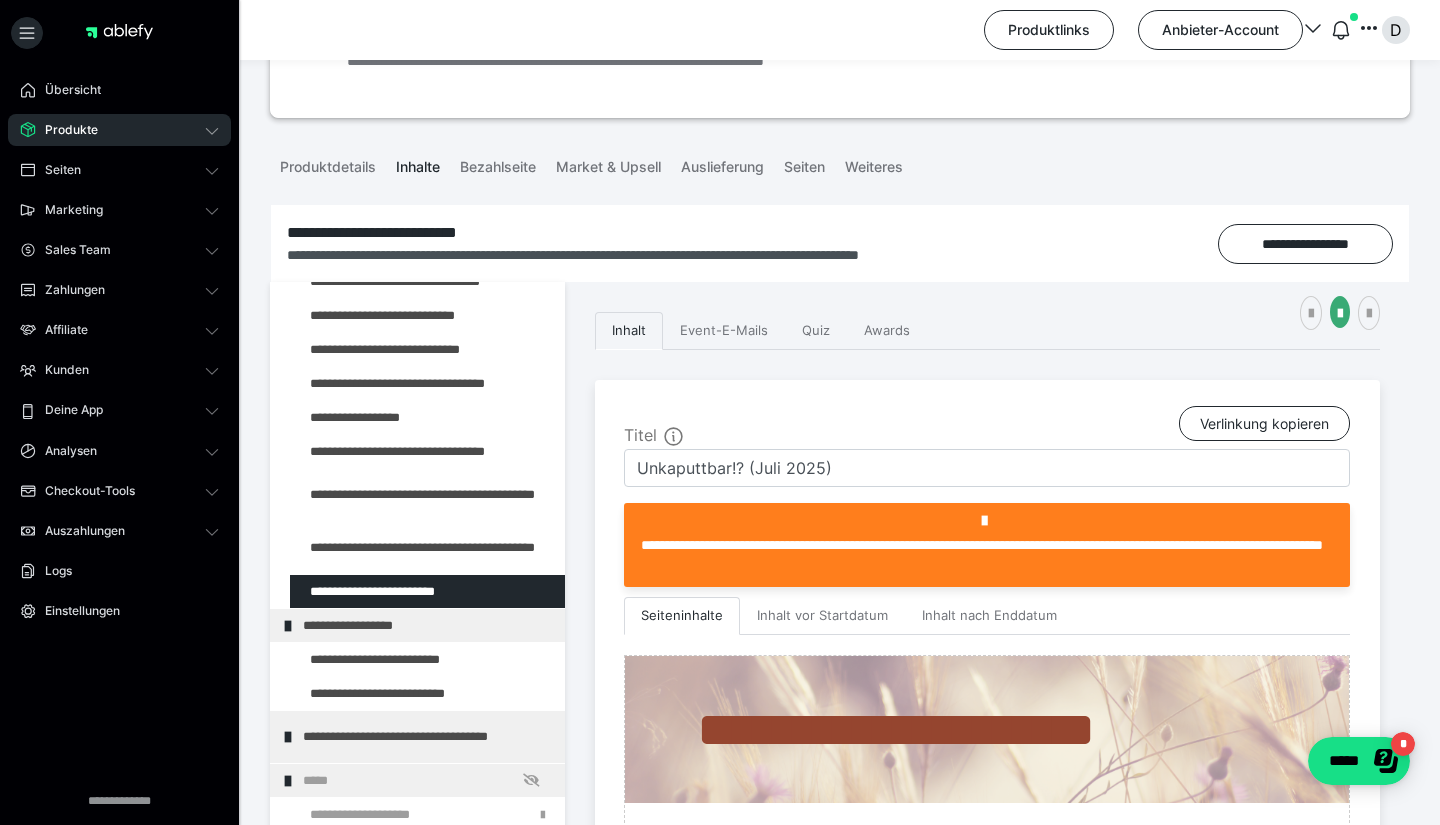 scroll, scrollTop: 184, scrollLeft: 0, axis: vertical 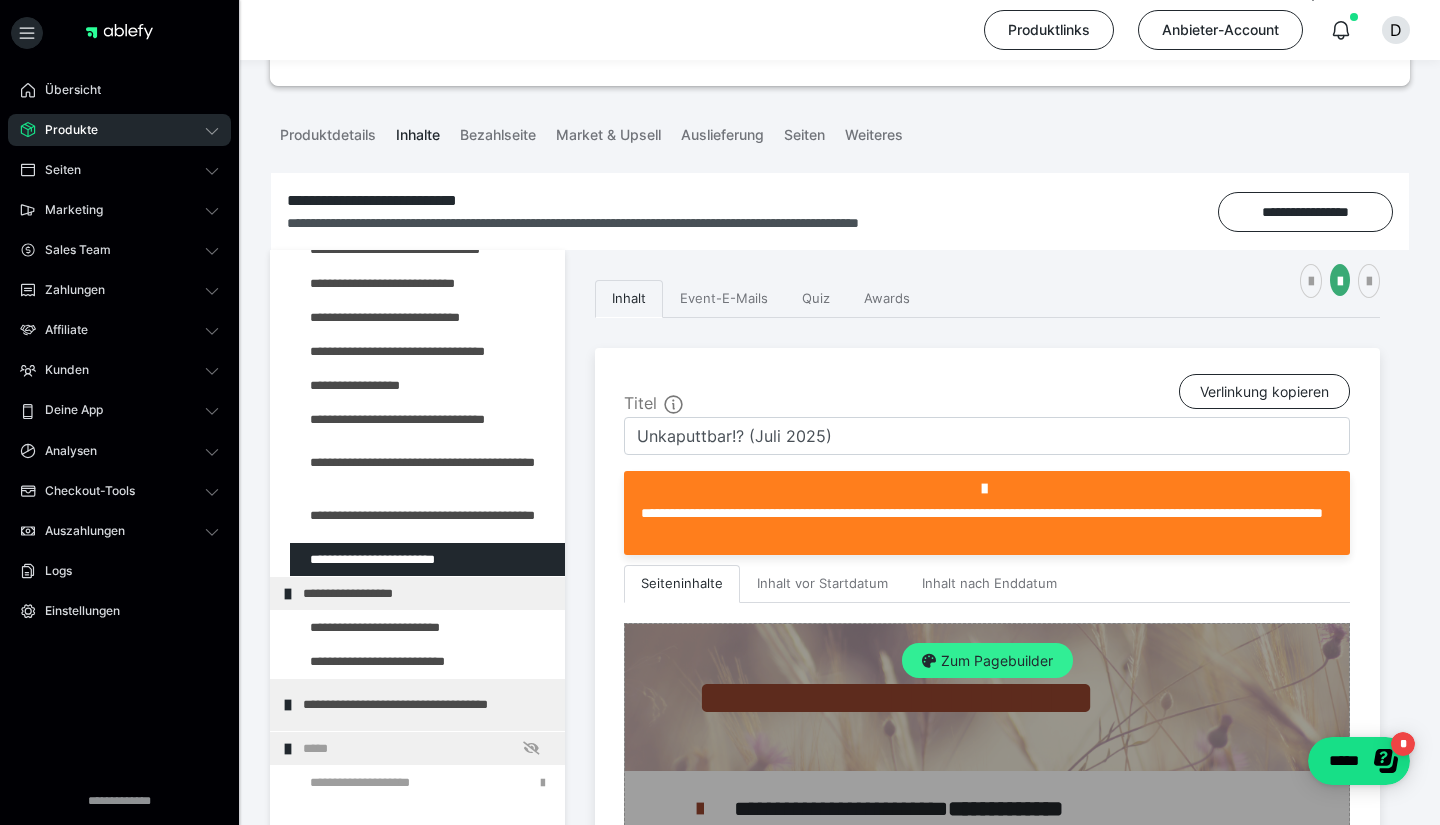 click on "Zum Pagebuilder" at bounding box center [987, 661] 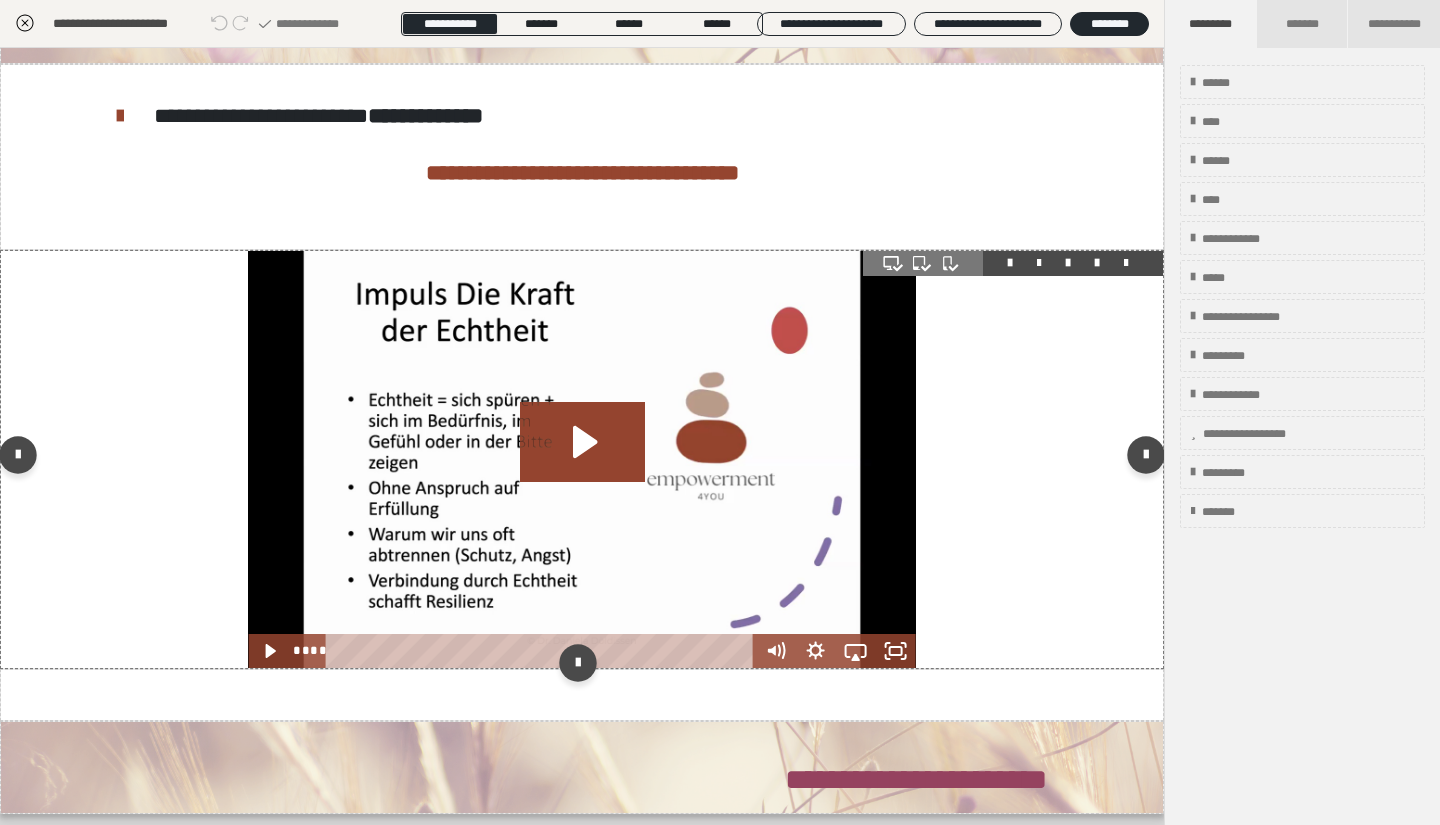 scroll, scrollTop: 236, scrollLeft: 0, axis: vertical 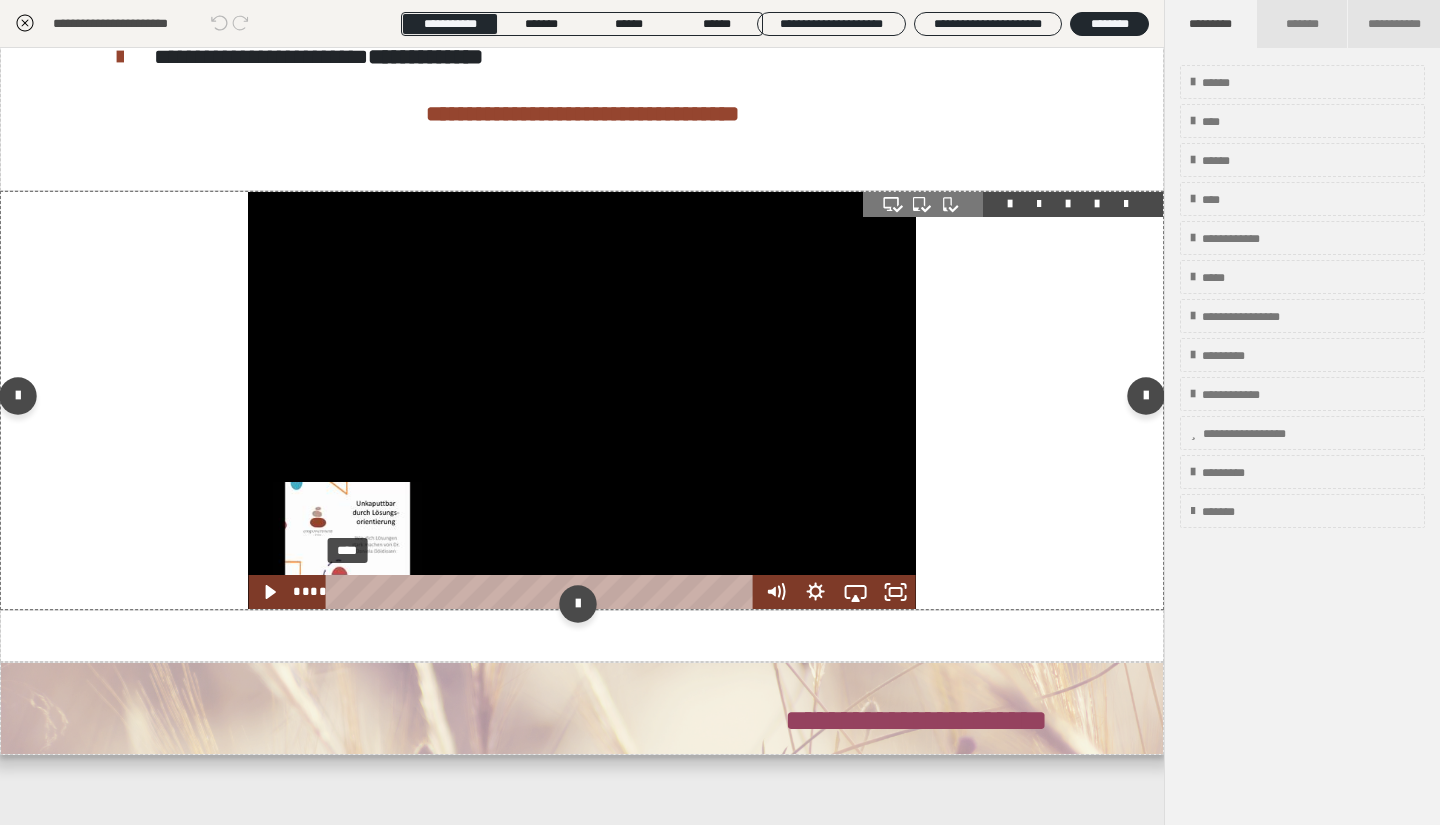 drag, startPoint x: 377, startPoint y: 593, endPoint x: 347, endPoint y: 594, distance: 30.016663 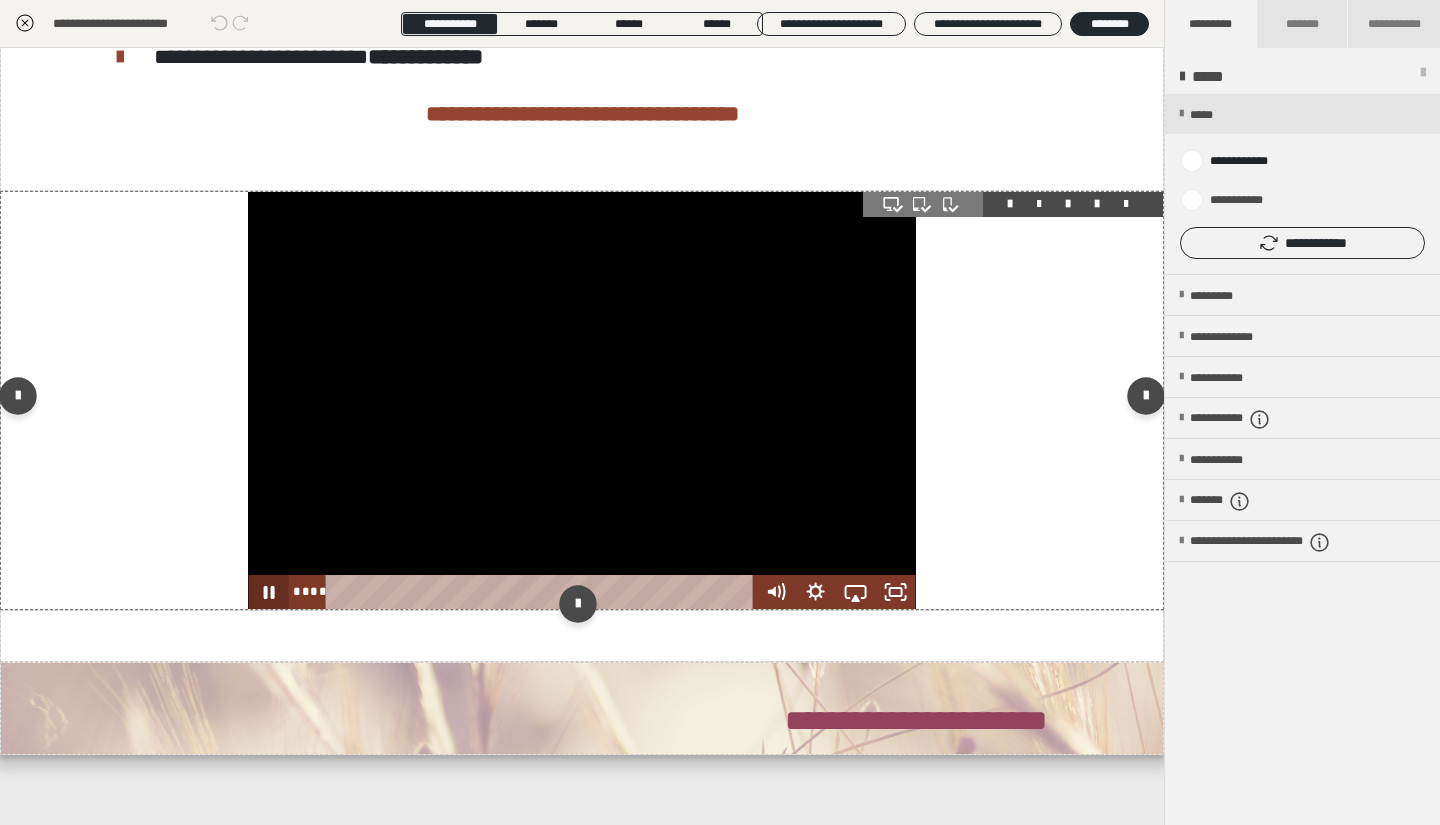 click 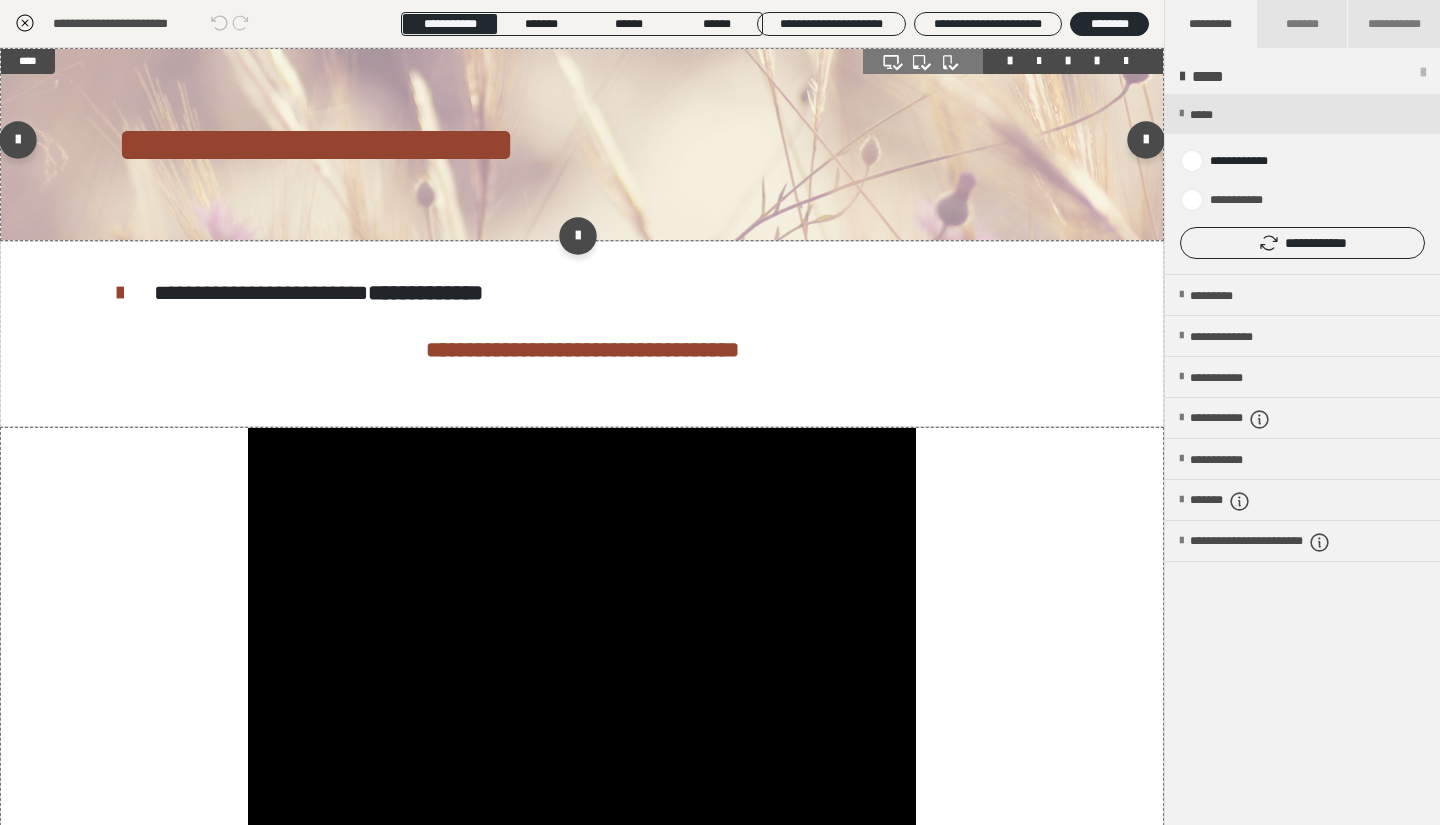 scroll, scrollTop: 0, scrollLeft: 0, axis: both 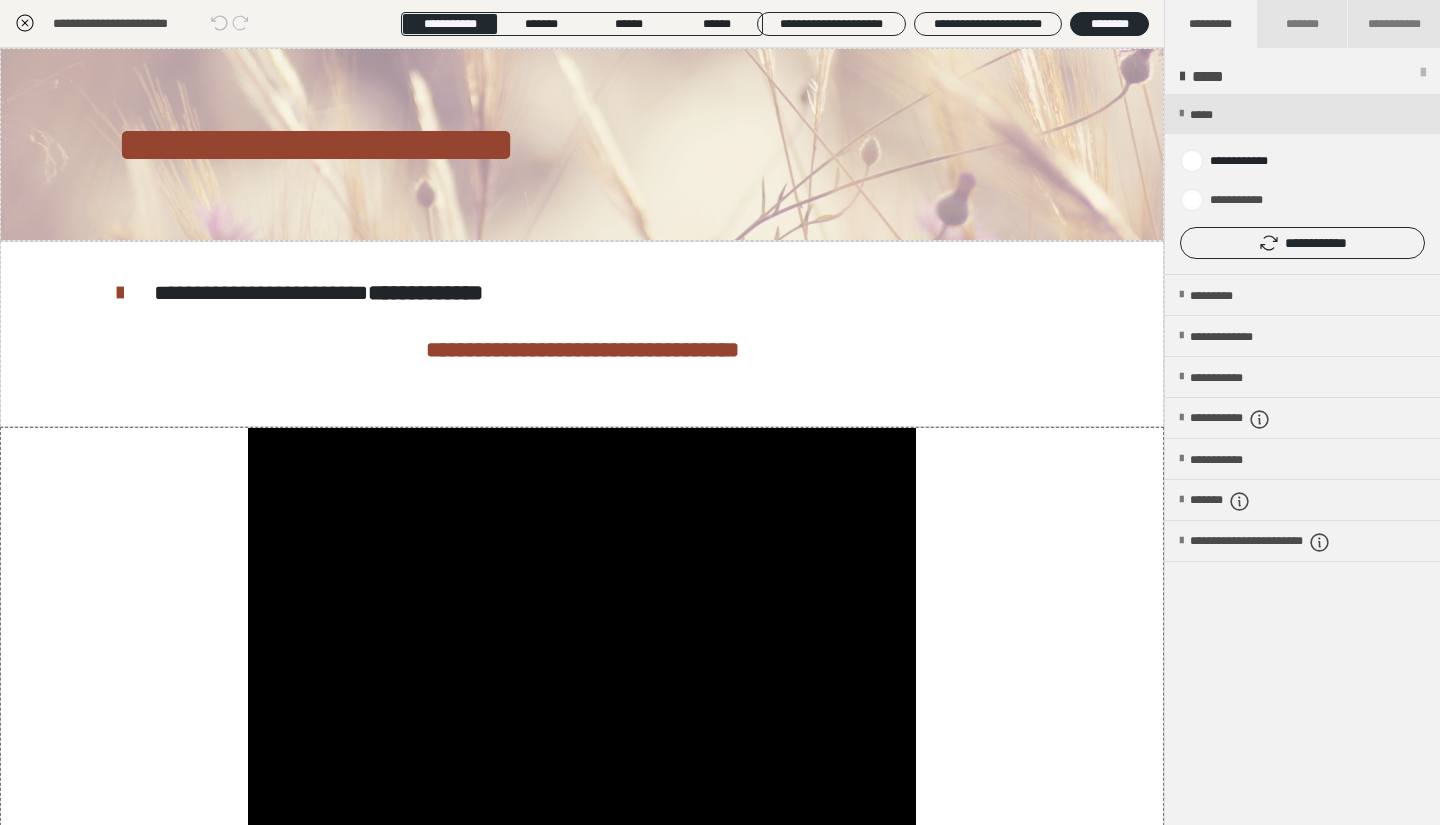 click 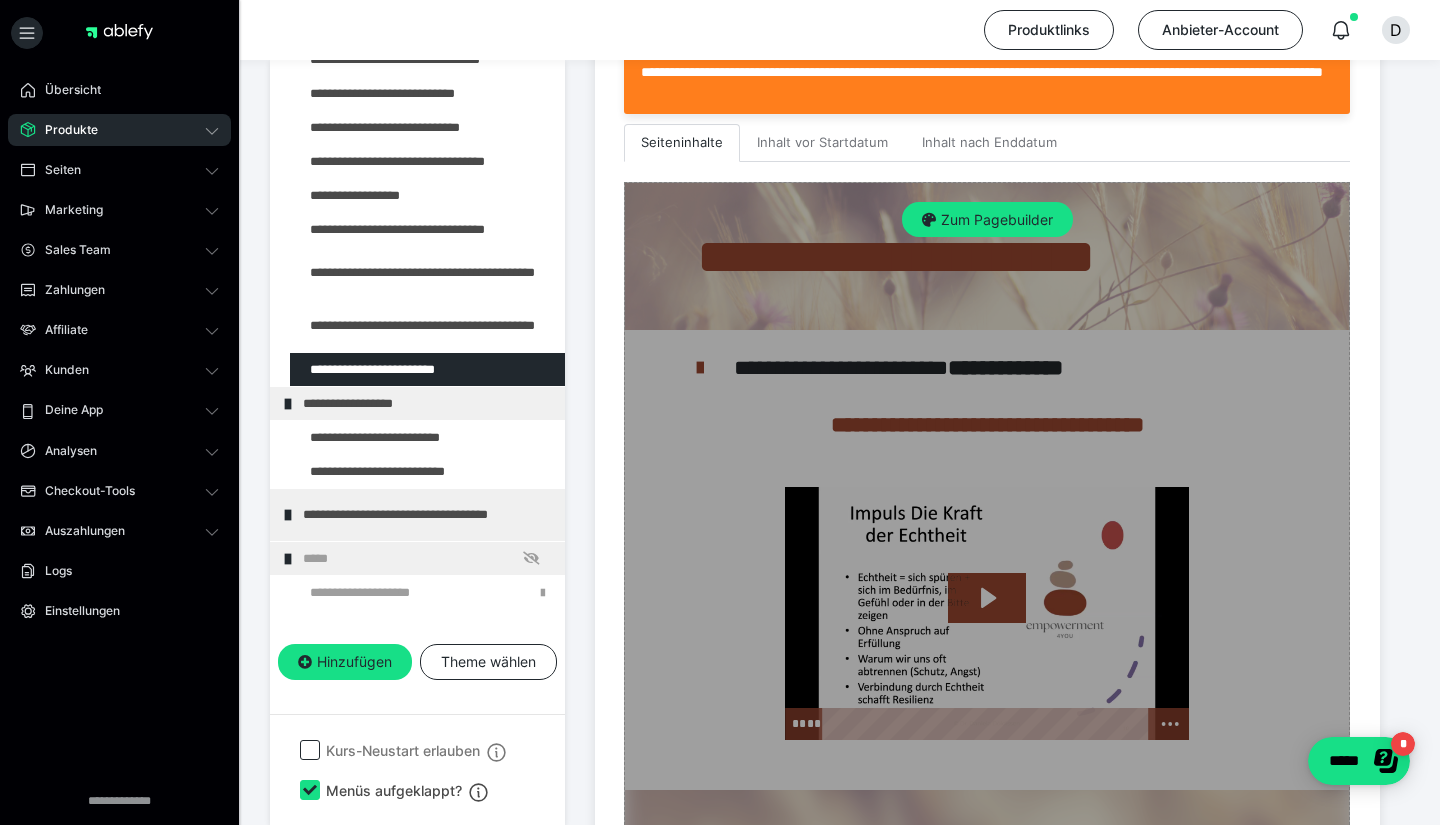 scroll, scrollTop: 631, scrollLeft: 0, axis: vertical 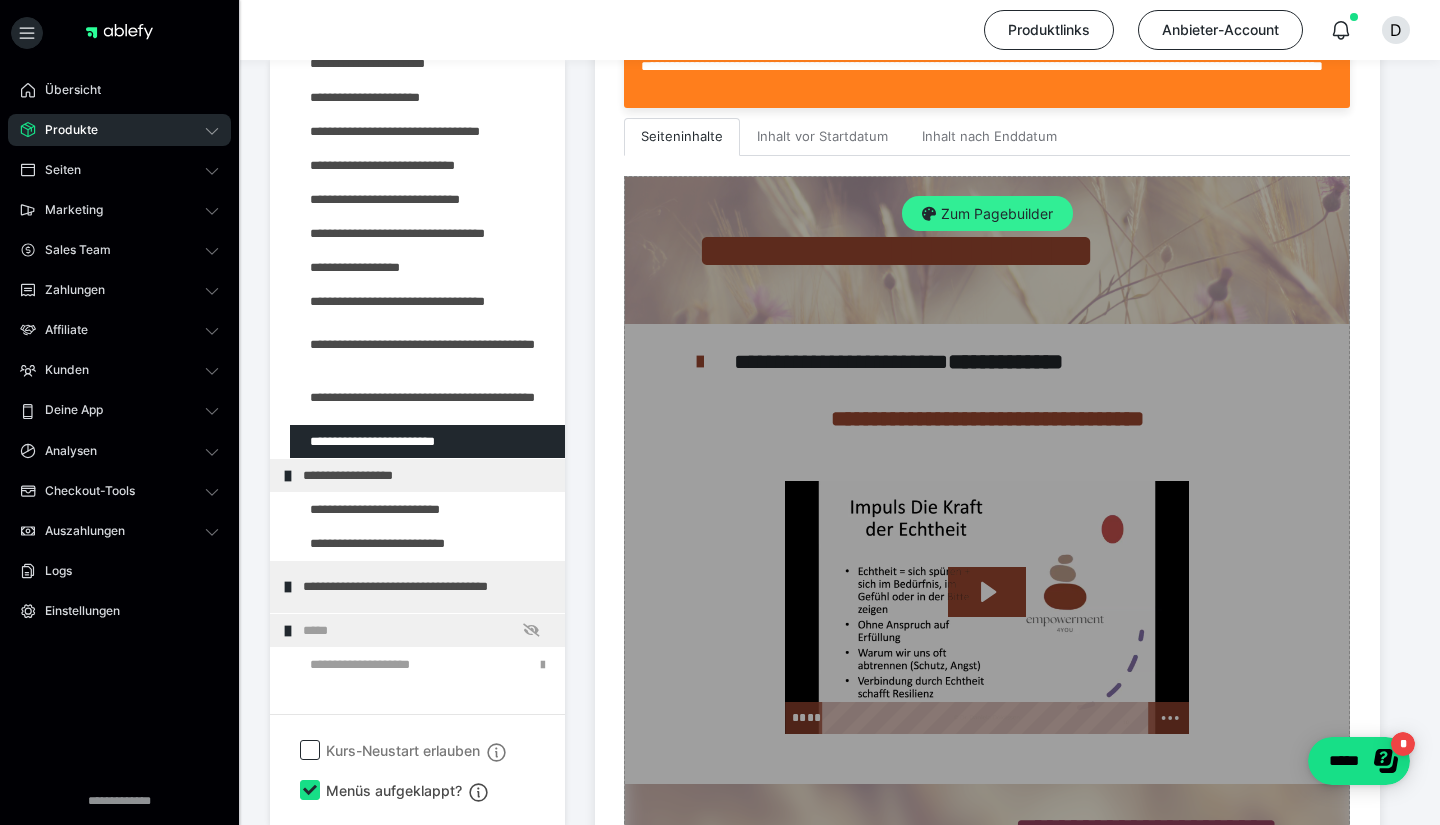 click on "Zum Pagebuilder" at bounding box center (987, 214) 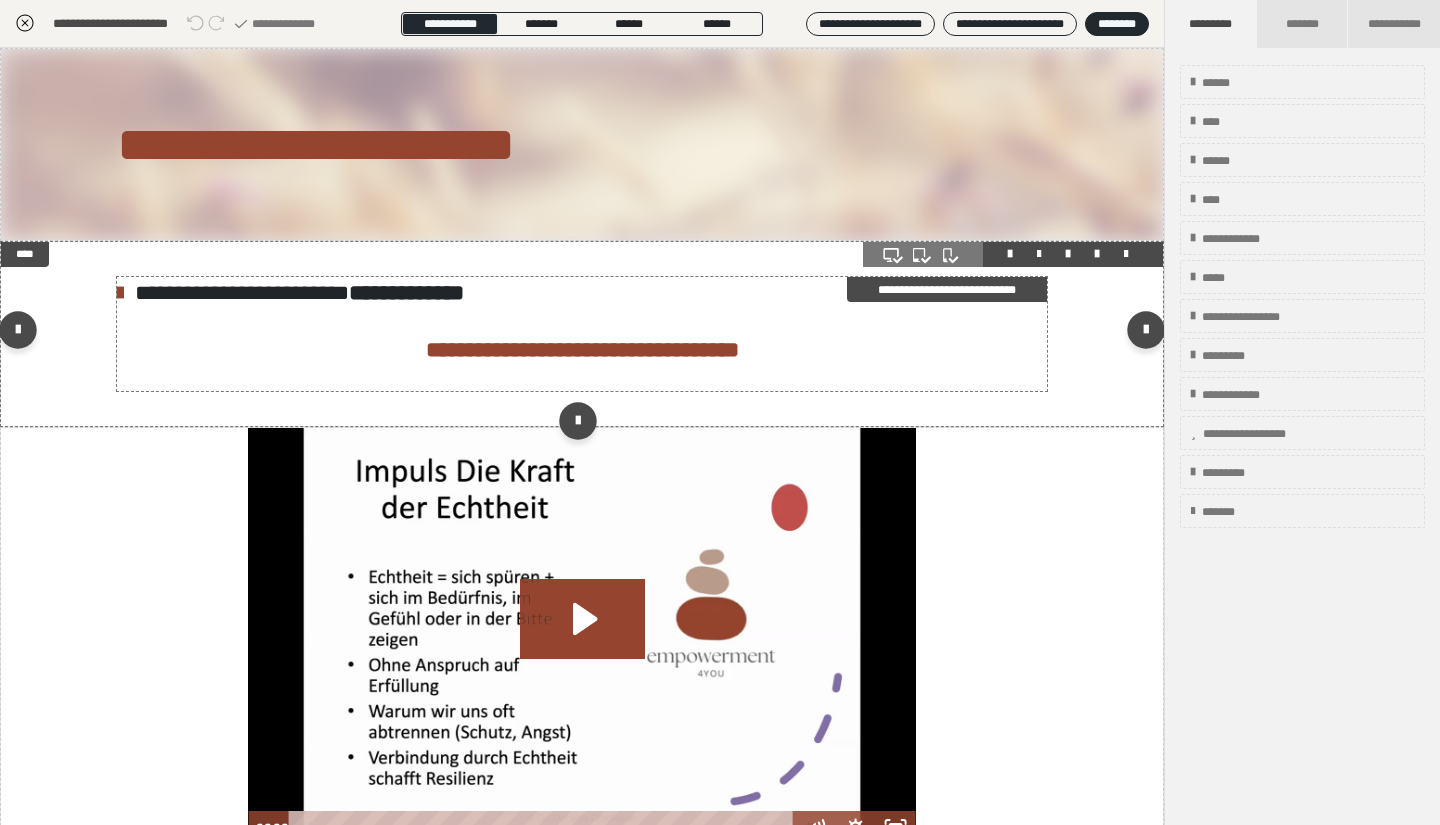 scroll, scrollTop: 374, scrollLeft: 0, axis: vertical 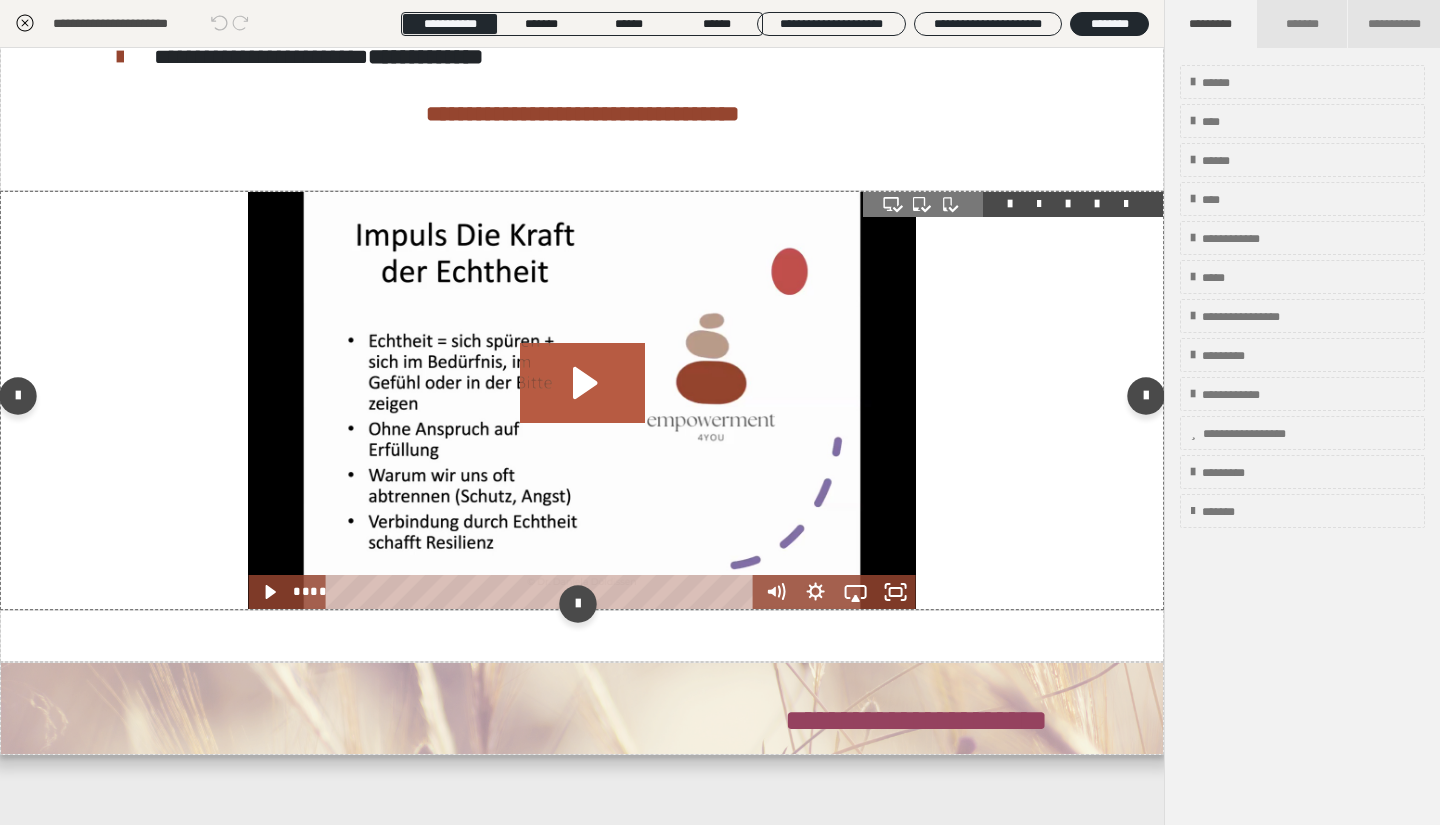 click 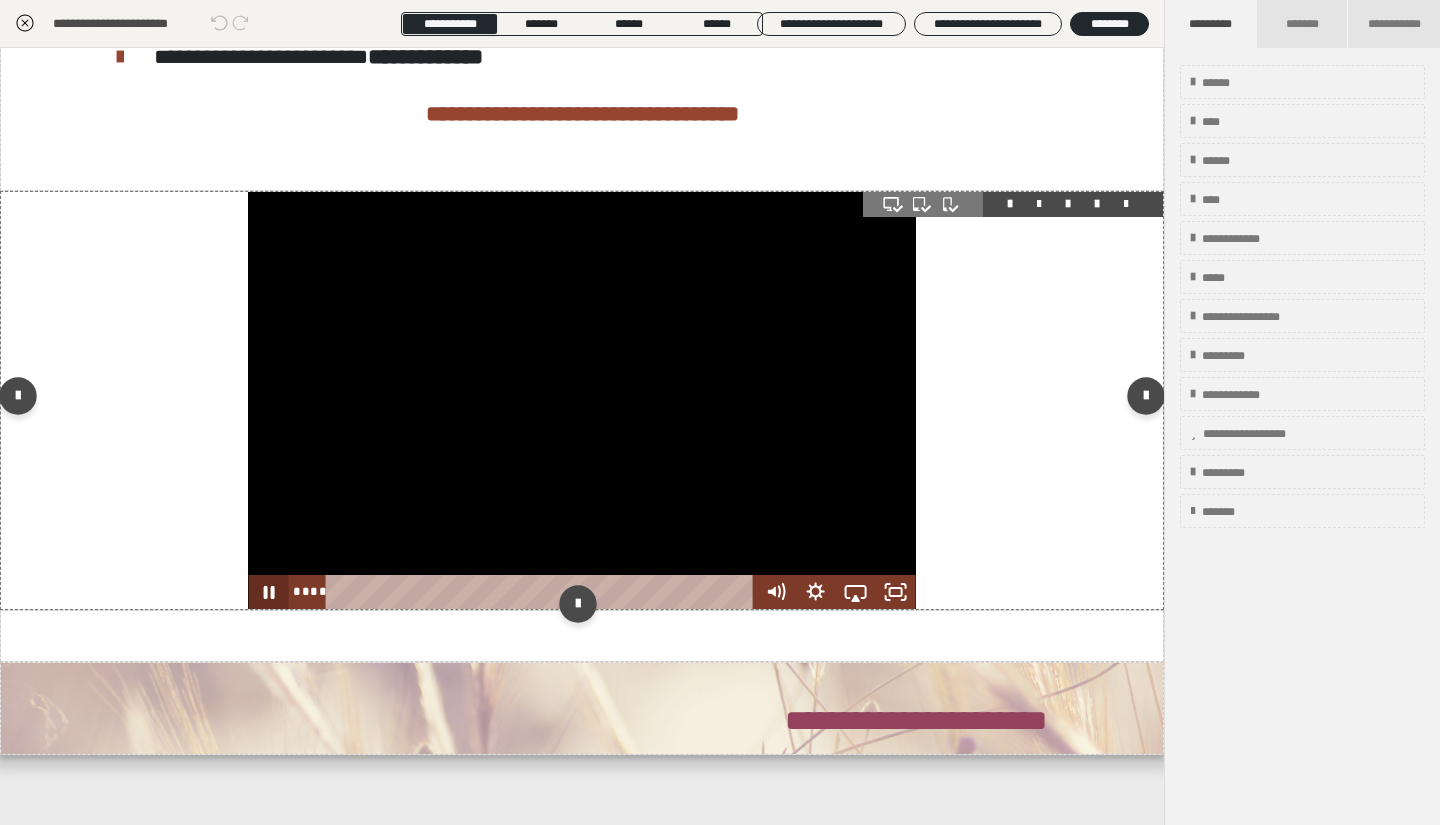 click 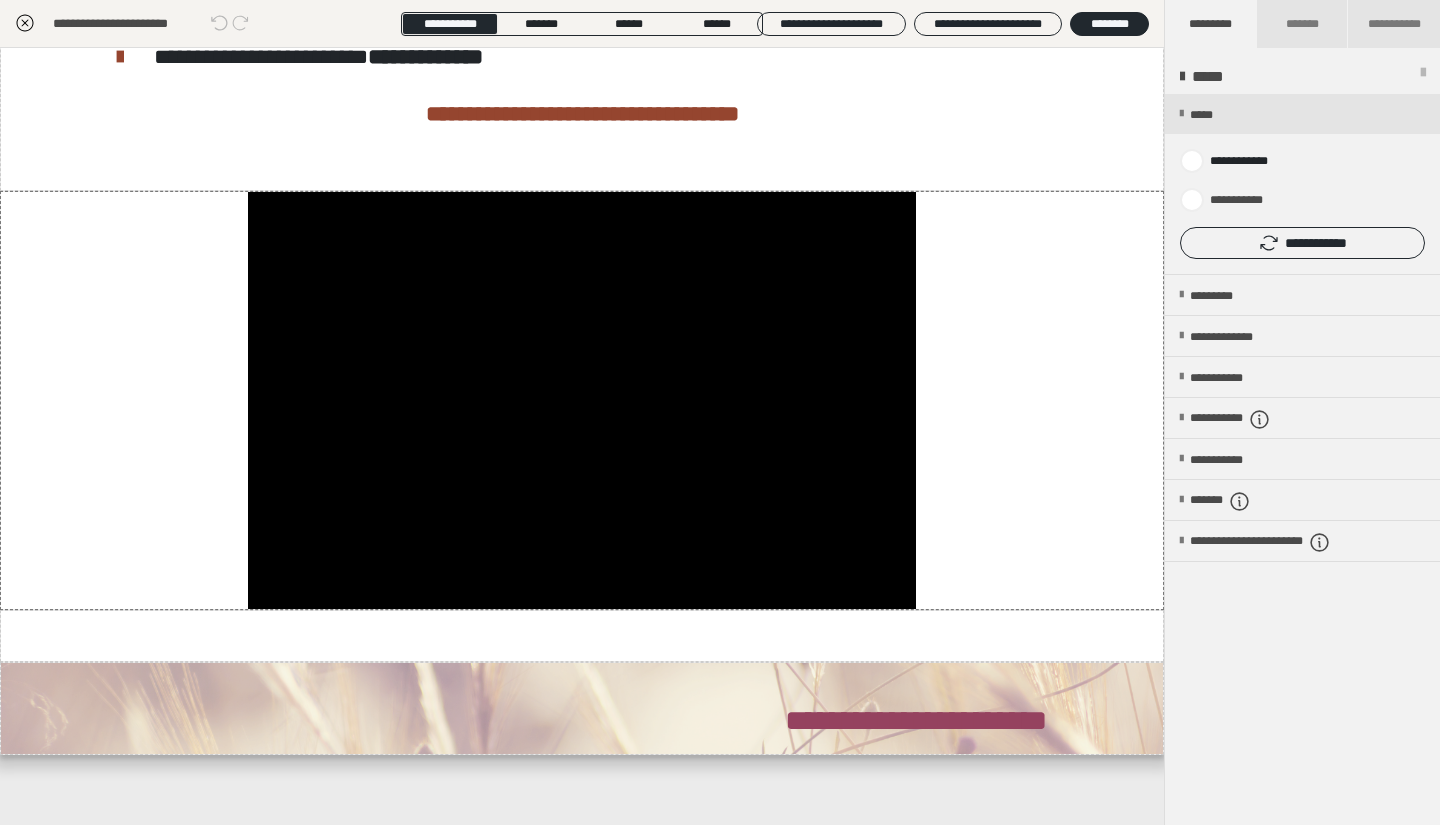 click 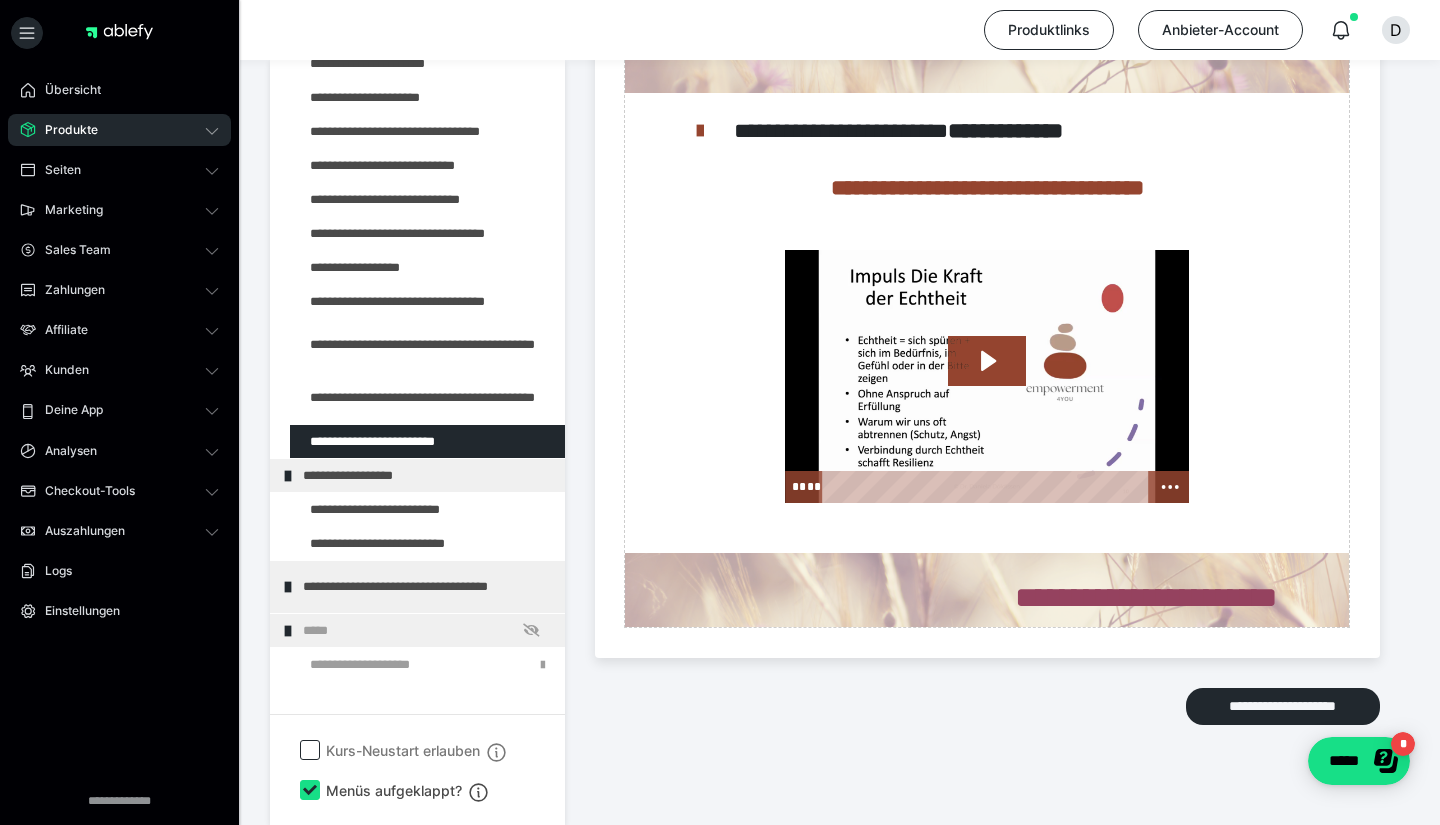 scroll, scrollTop: 861, scrollLeft: 0, axis: vertical 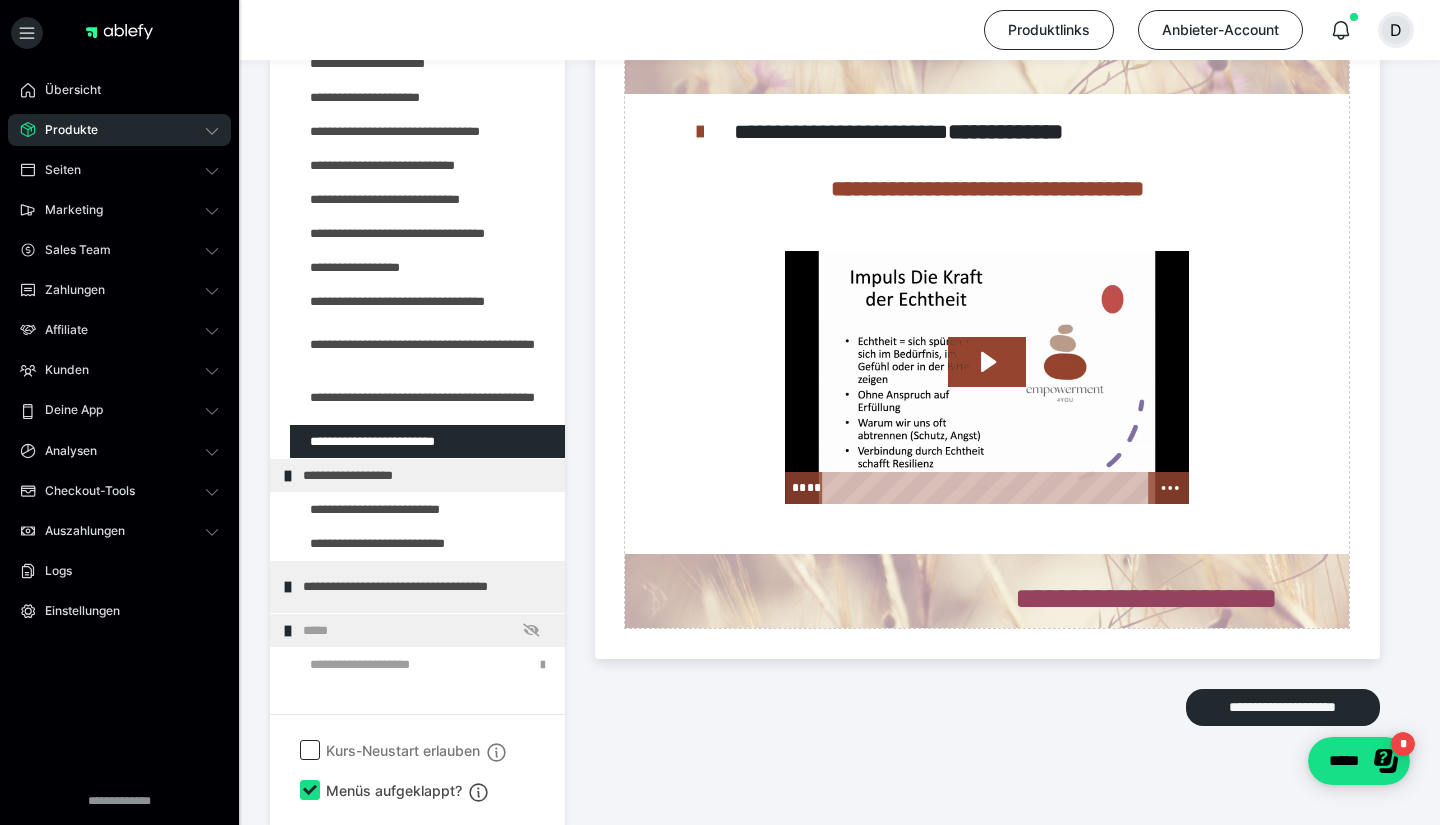 click on "D" at bounding box center (1396, 30) 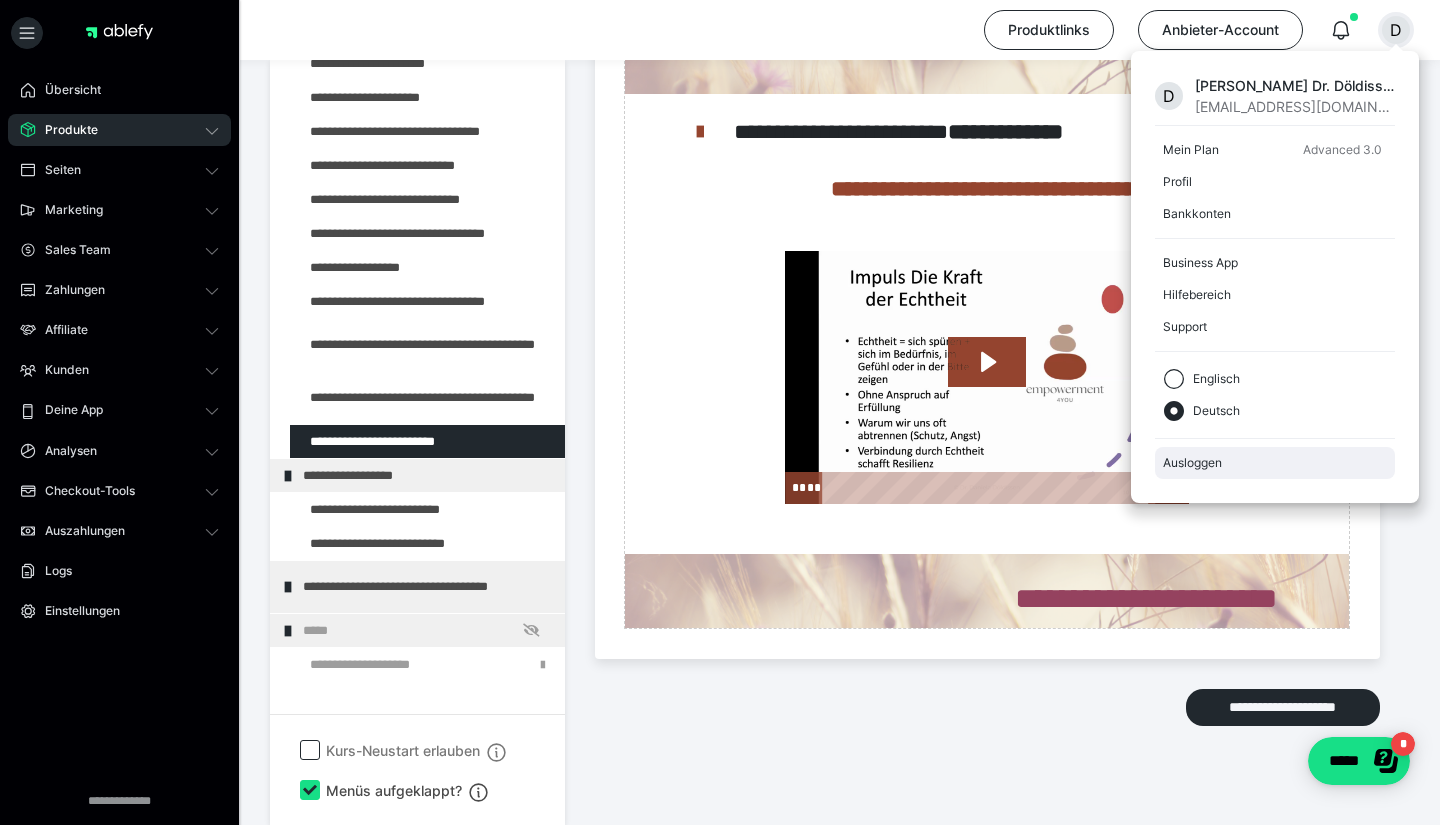 click on "Ausloggen" at bounding box center (1275, 463) 